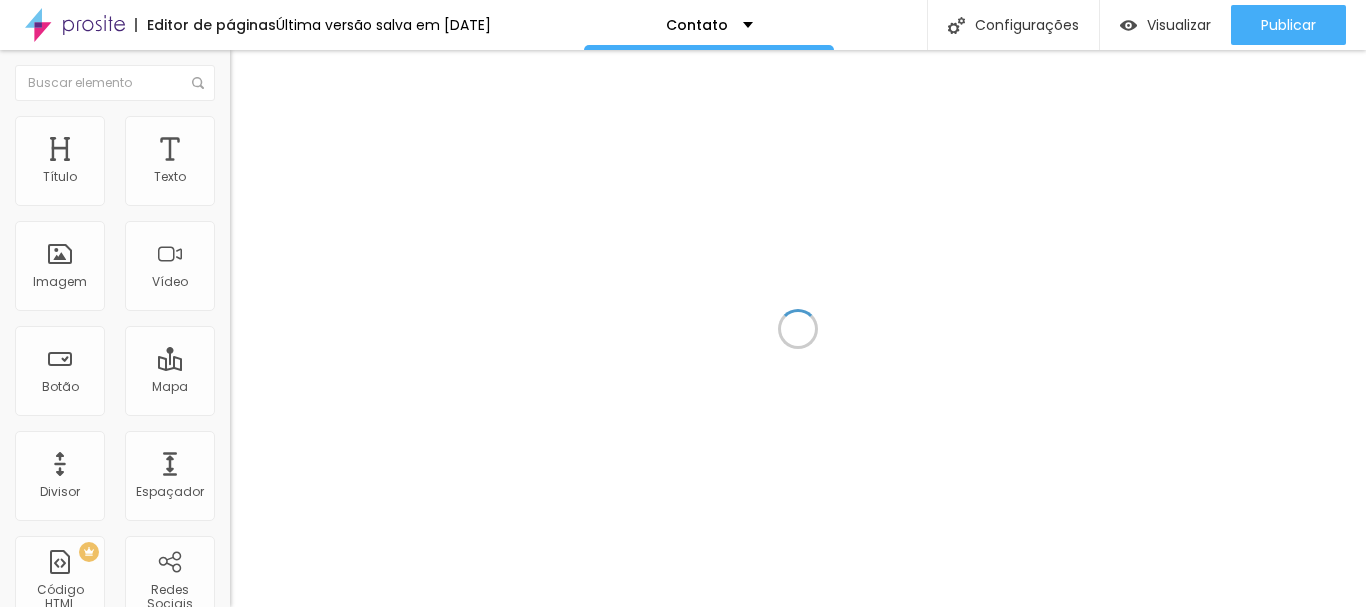 scroll, scrollTop: 0, scrollLeft: 0, axis: both 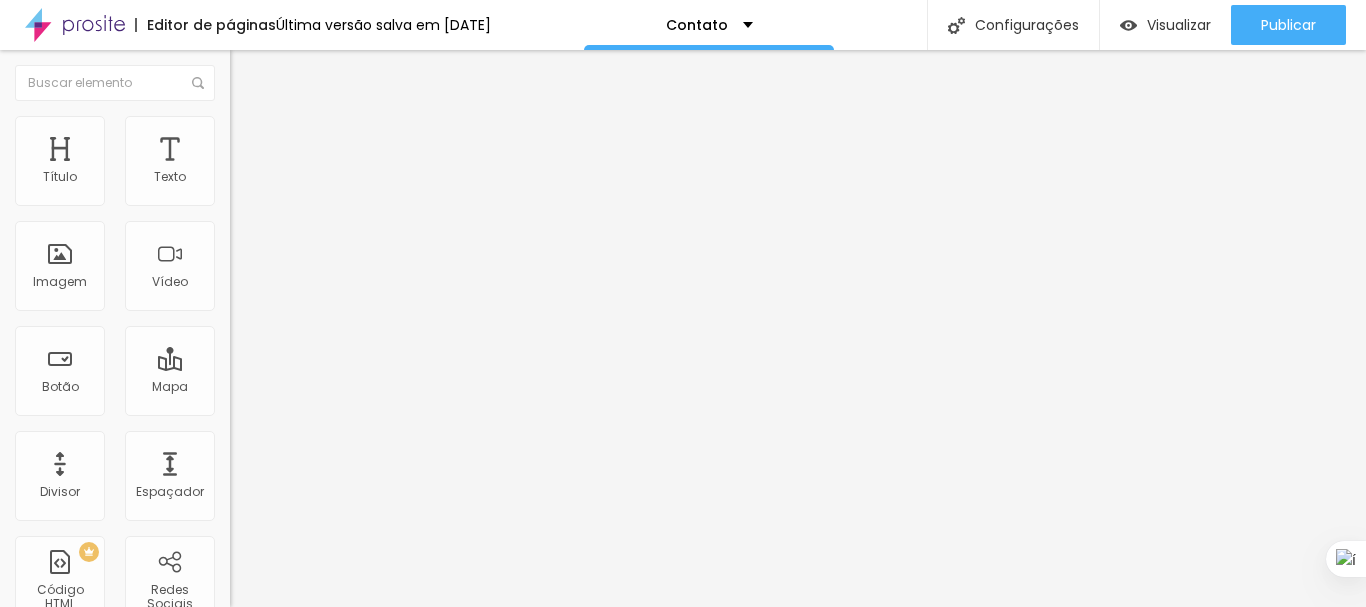click on "Avançado" at bounding box center [345, 126] 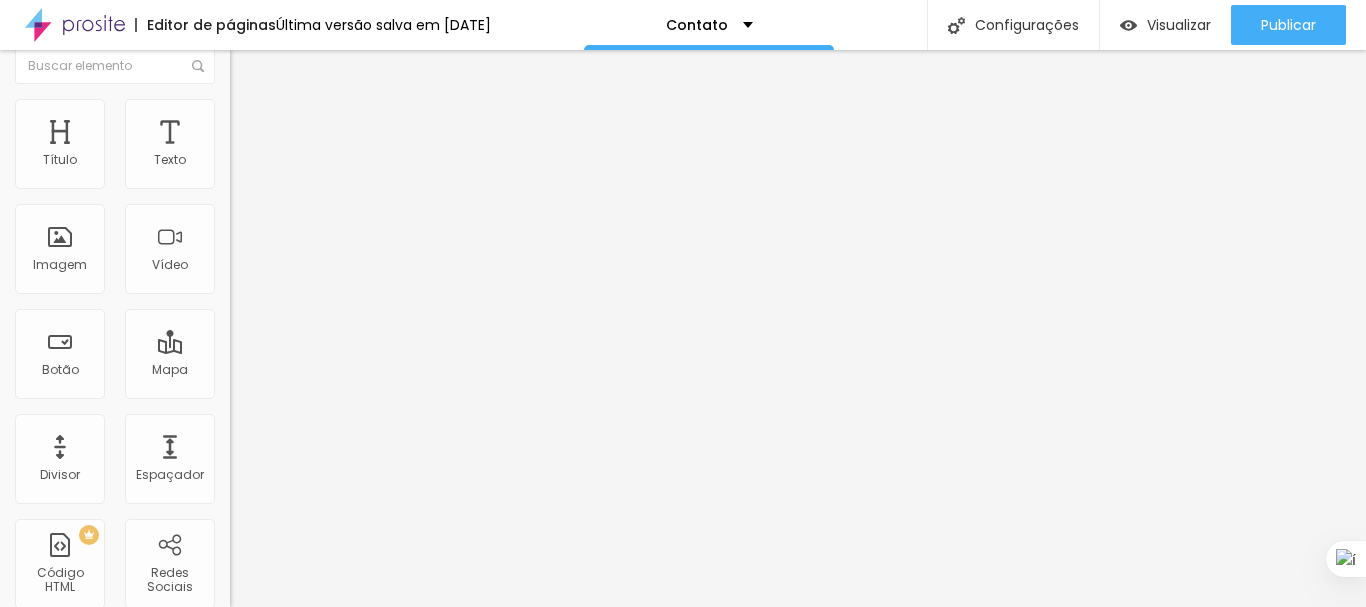 scroll, scrollTop: 0, scrollLeft: 0, axis: both 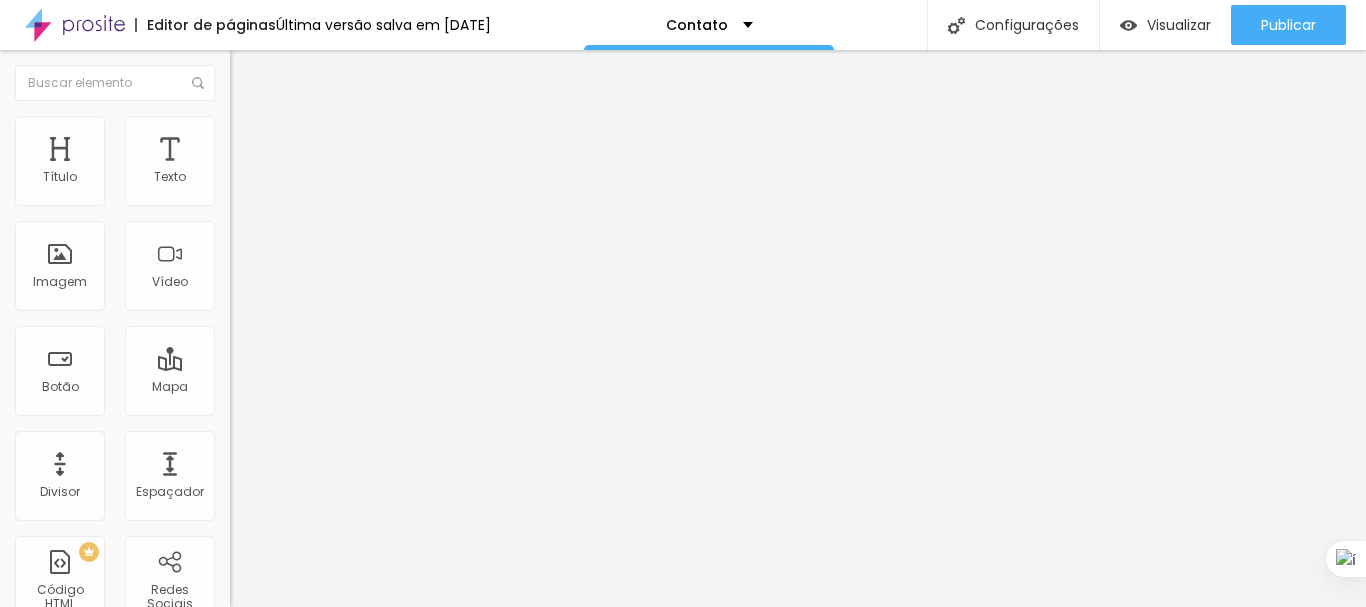 click on "Estilo" at bounding box center (345, 106) 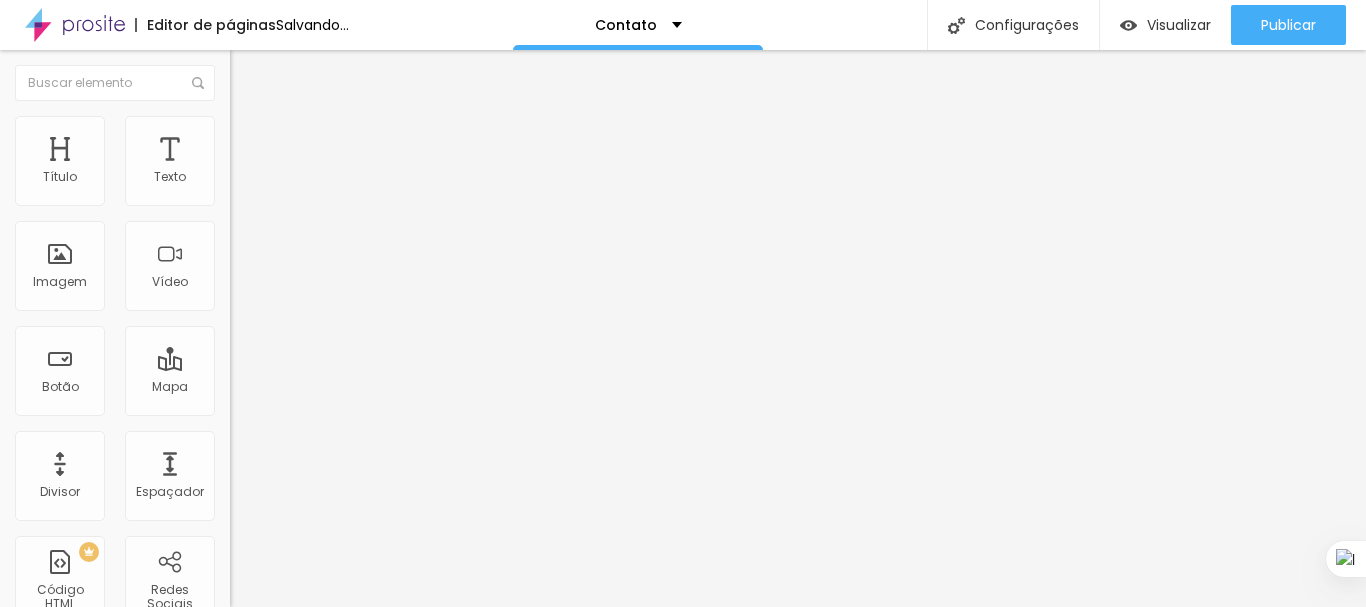 click at bounding box center (239, 125) 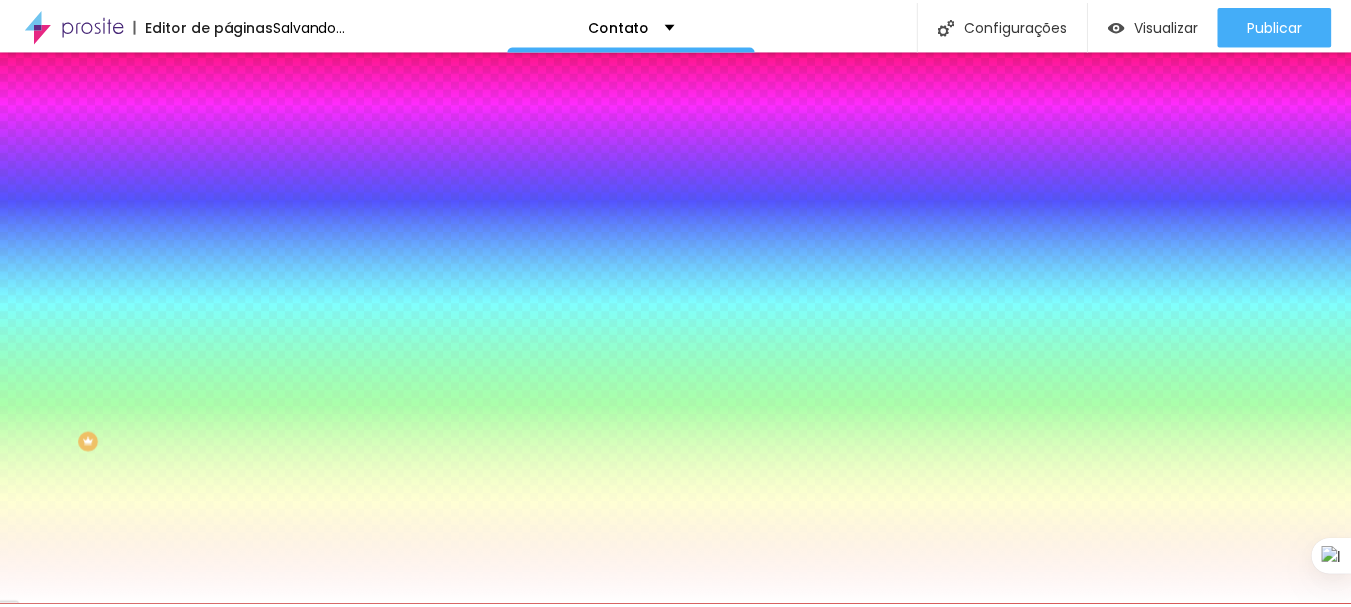 scroll, scrollTop: 119, scrollLeft: 0, axis: vertical 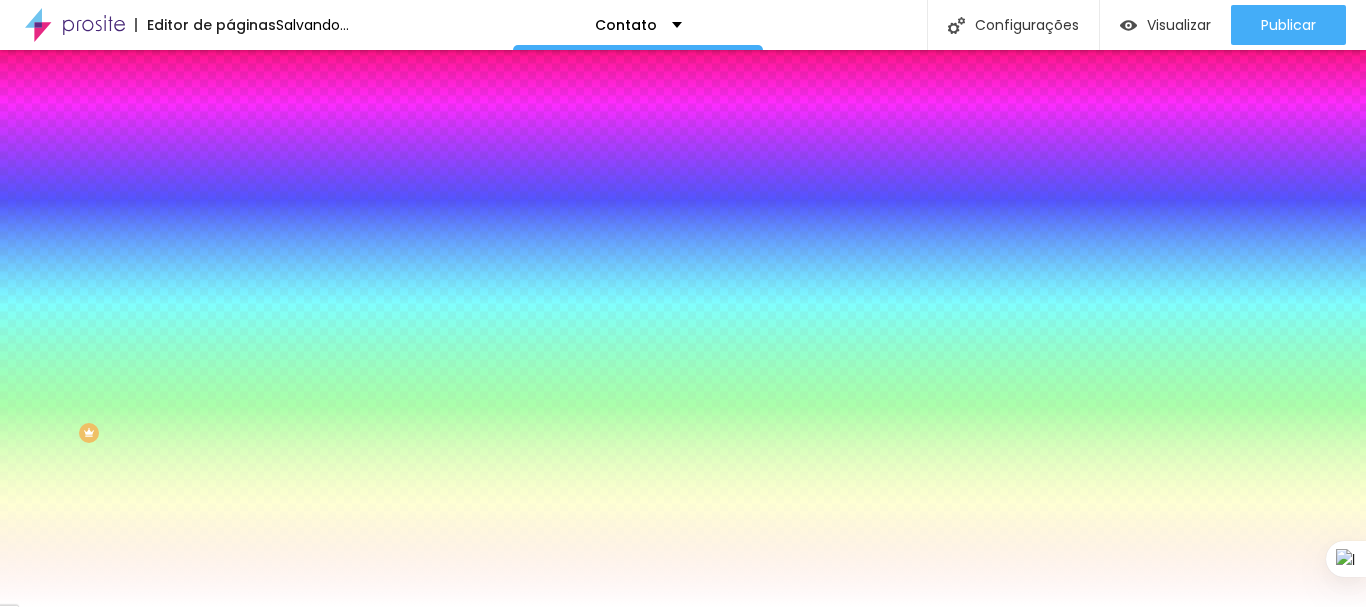 click 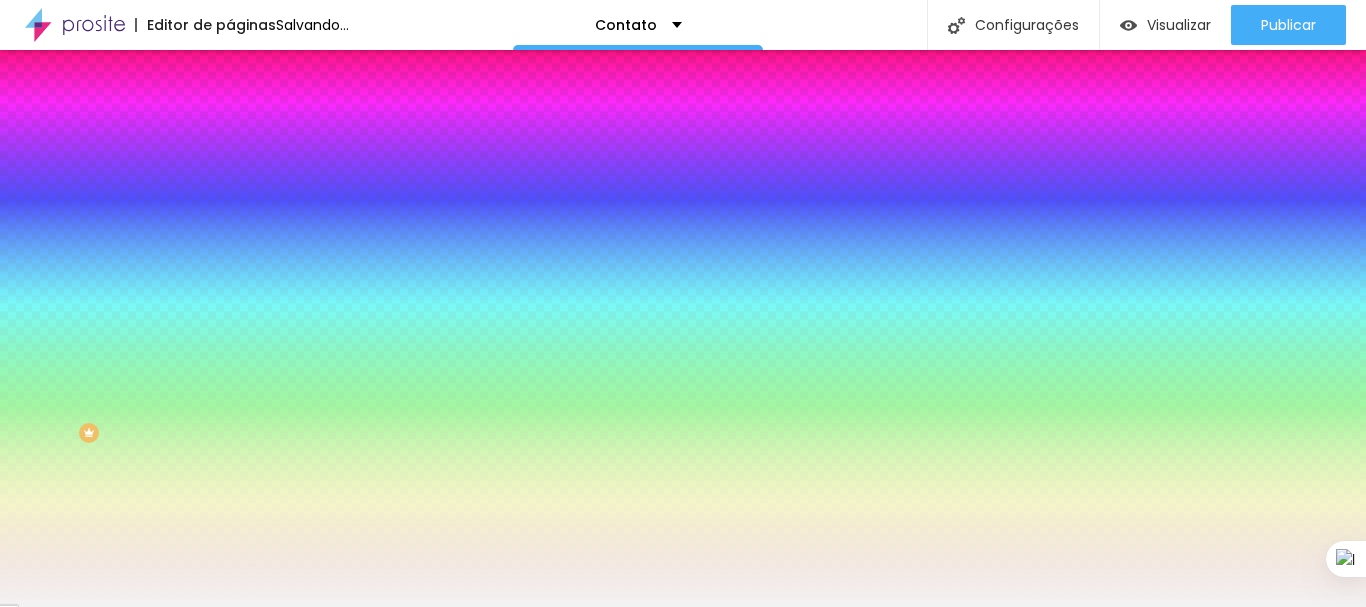 type on "#FFFFFF" 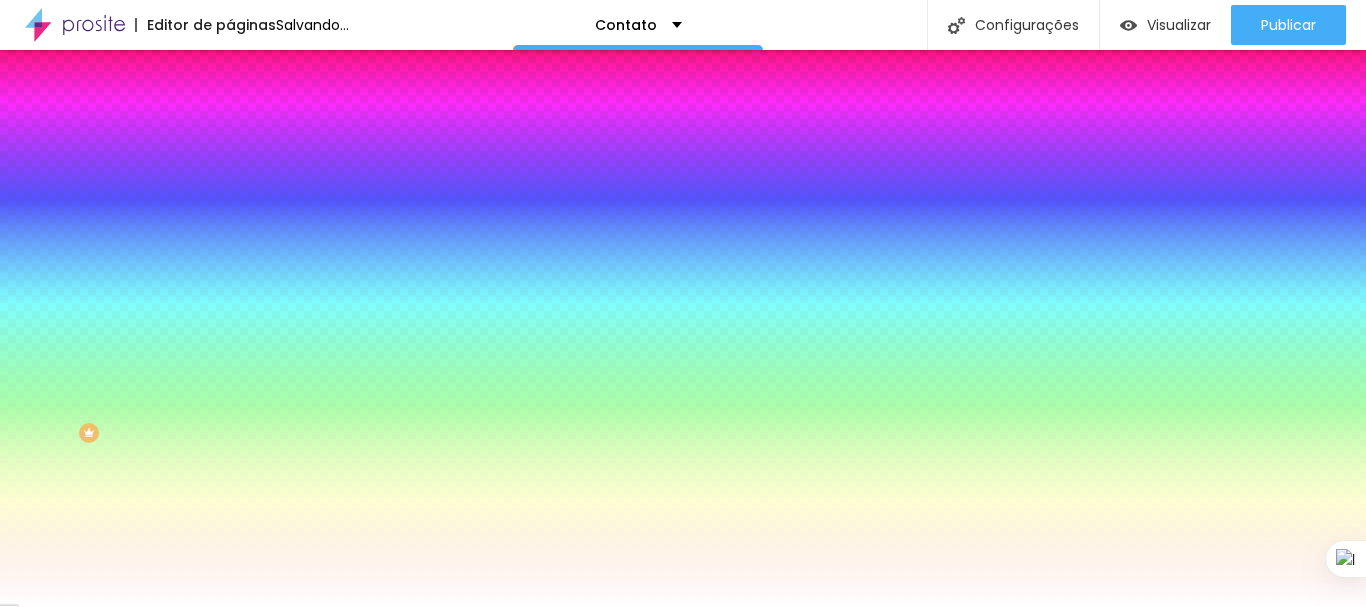 drag, startPoint x: 24, startPoint y: 359, endPoint x: 0, endPoint y: 323, distance: 43.266617 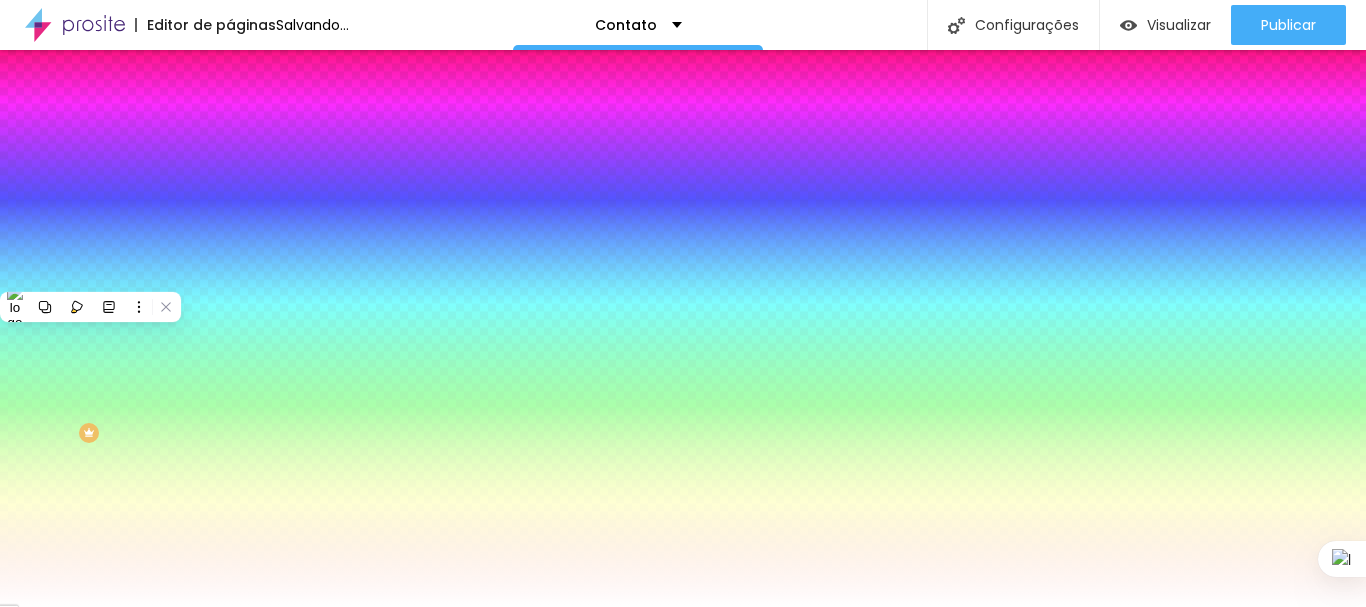 click at bounding box center [90, 307] 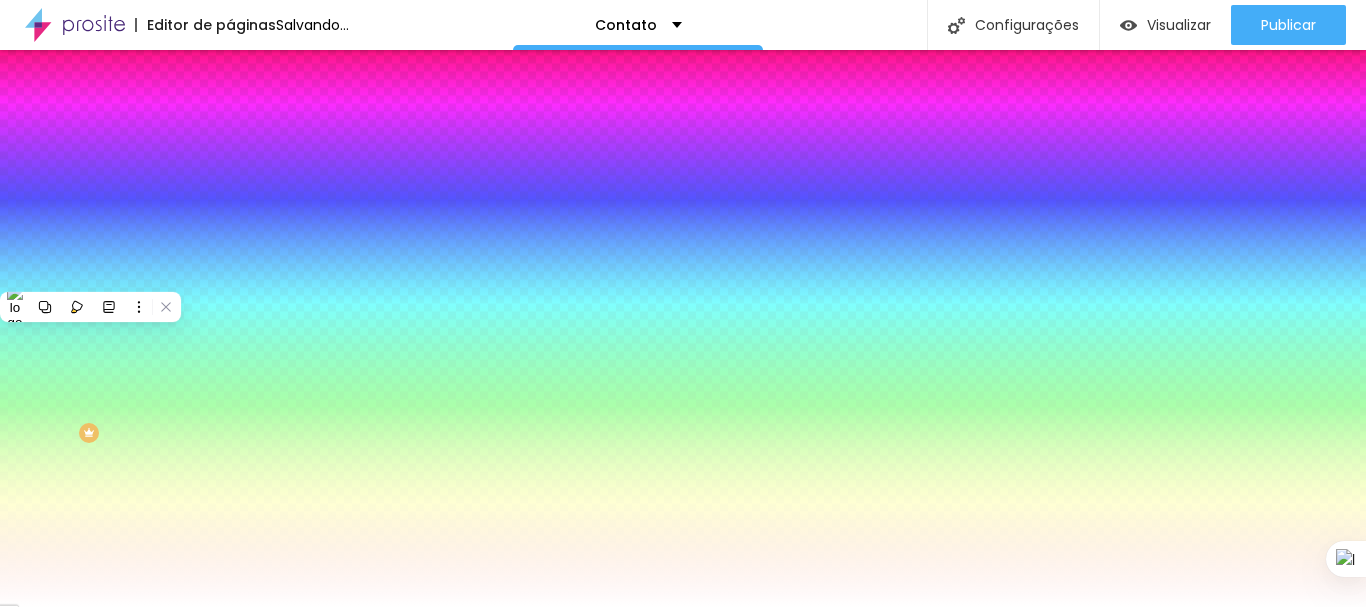 click 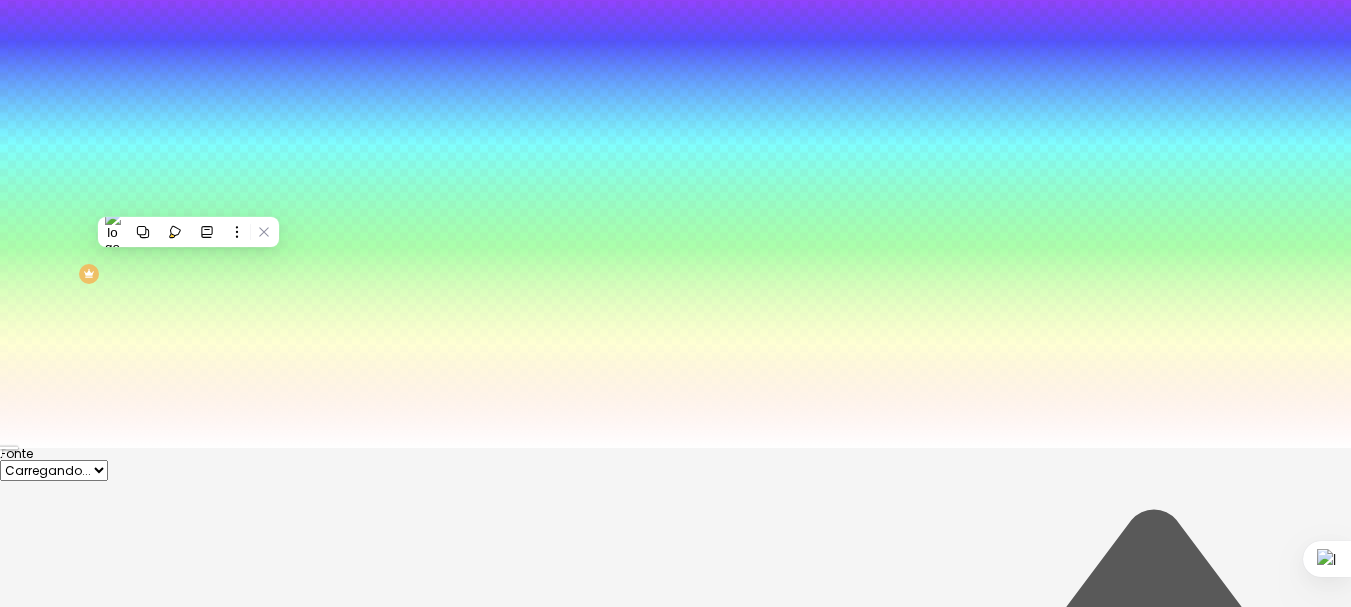 scroll, scrollTop: 162, scrollLeft: 0, axis: vertical 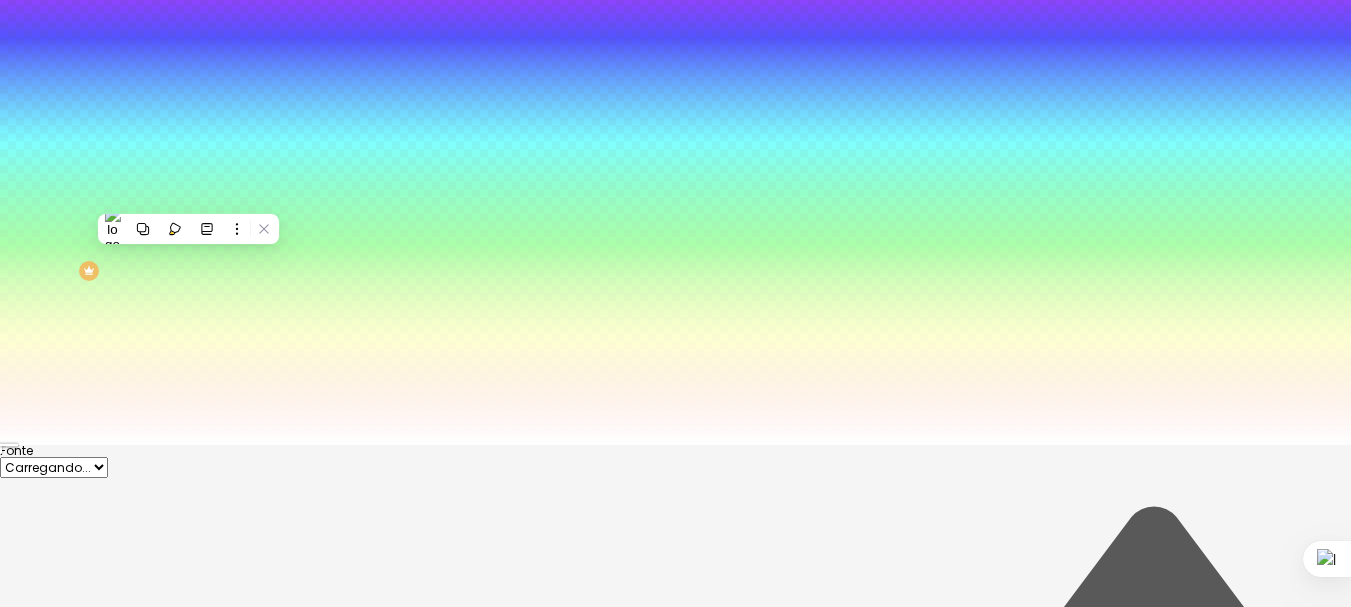 click on "#000000" at bounding box center (675, 3306) 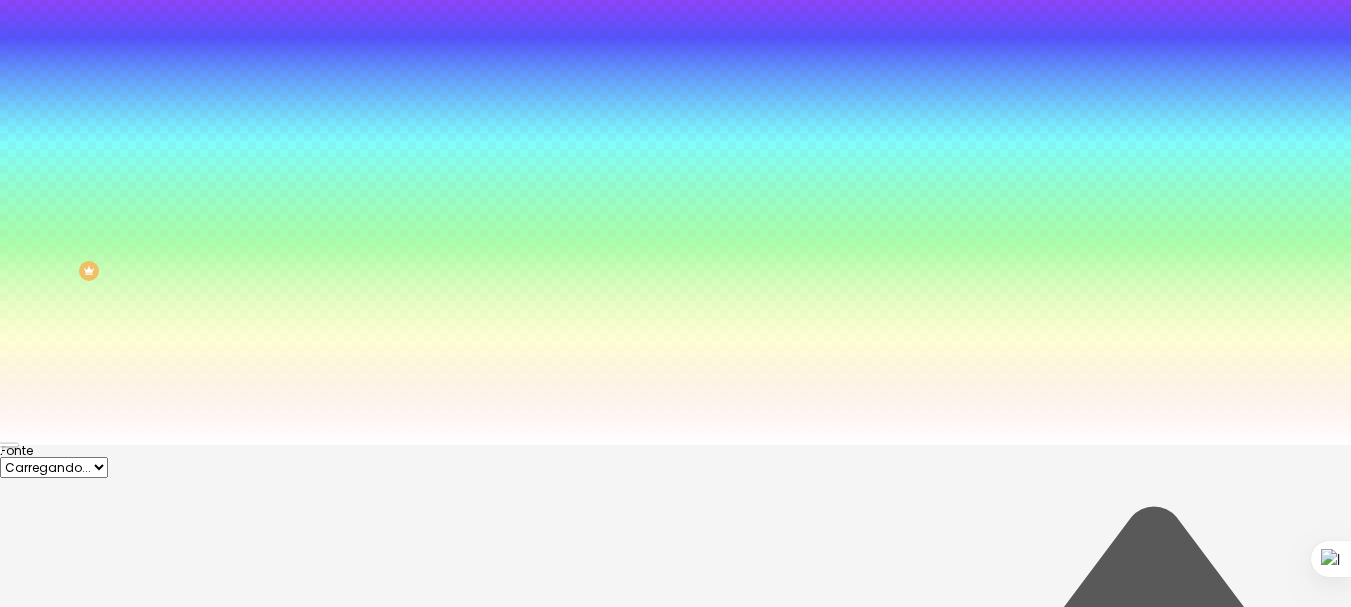click at bounding box center (675, 3296) 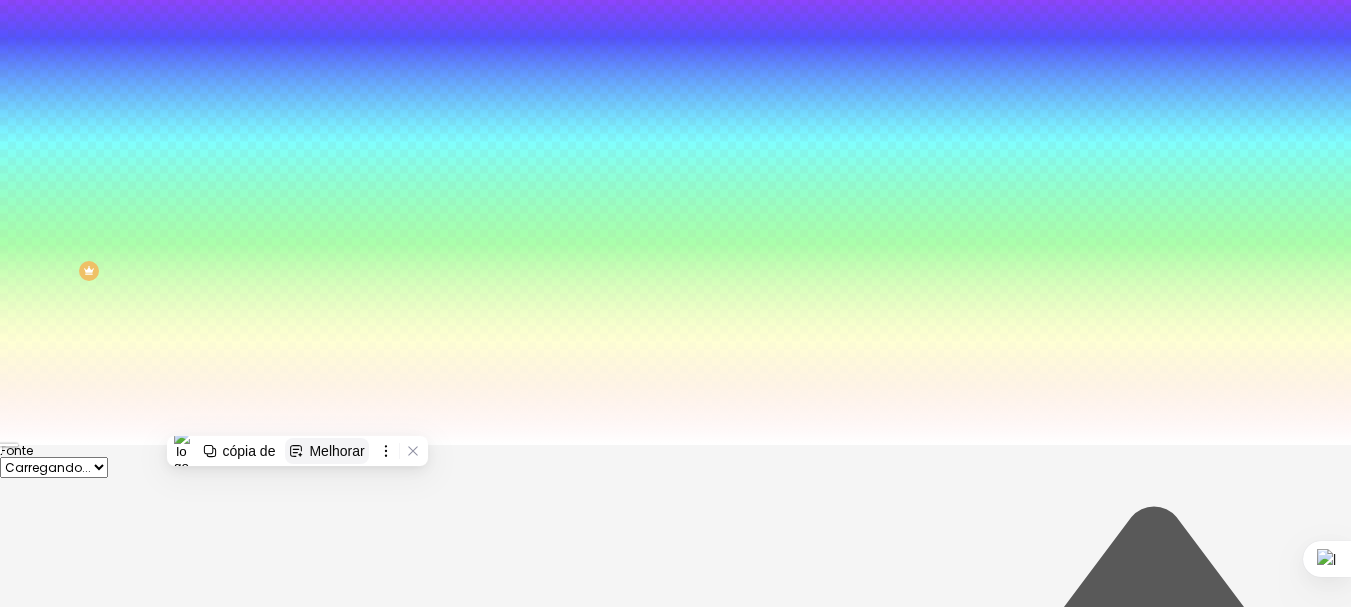 paste on "251351" 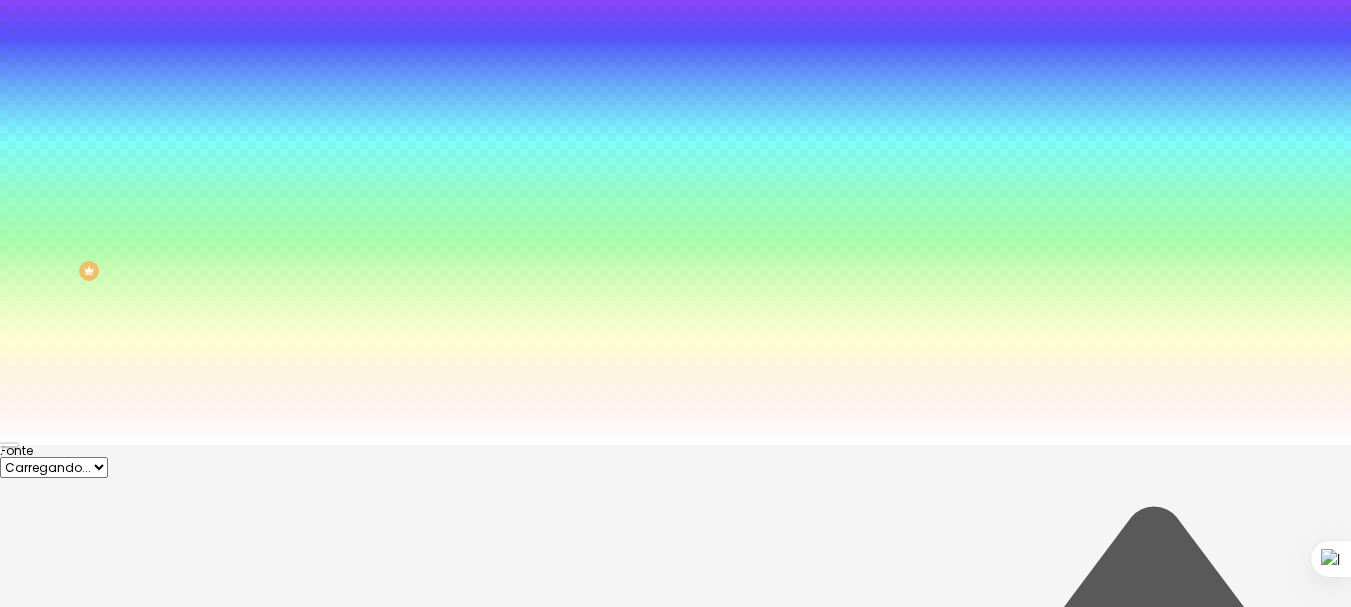 type on "#251351" 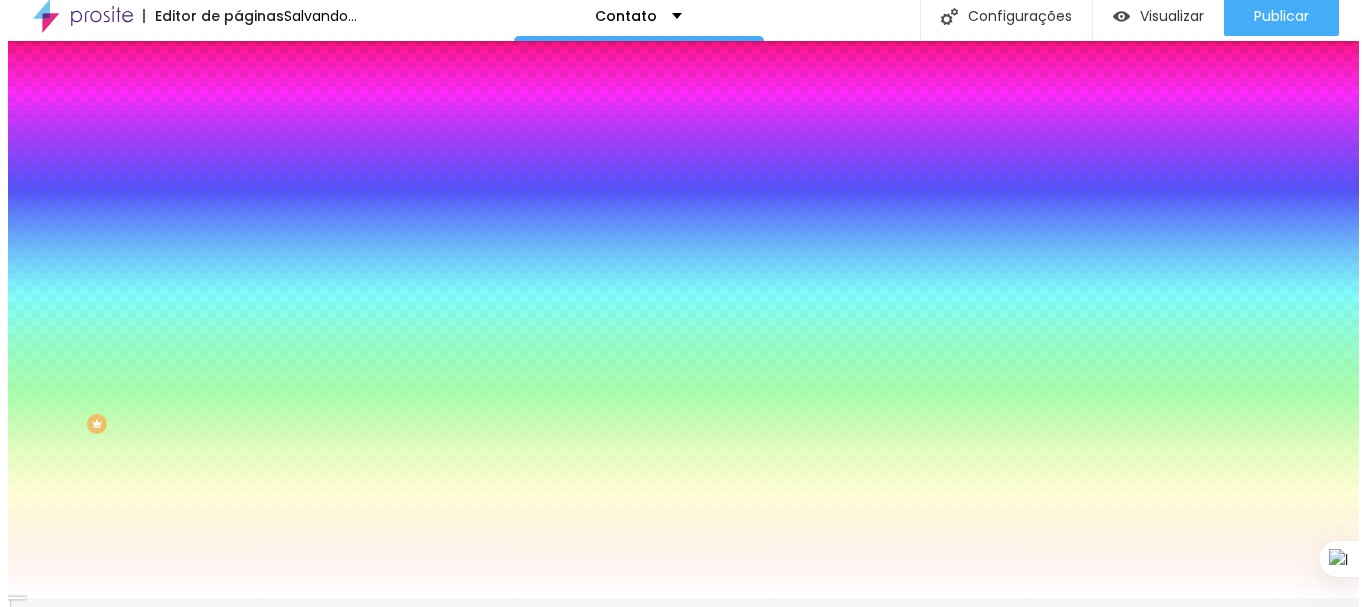 scroll, scrollTop: 0, scrollLeft: 0, axis: both 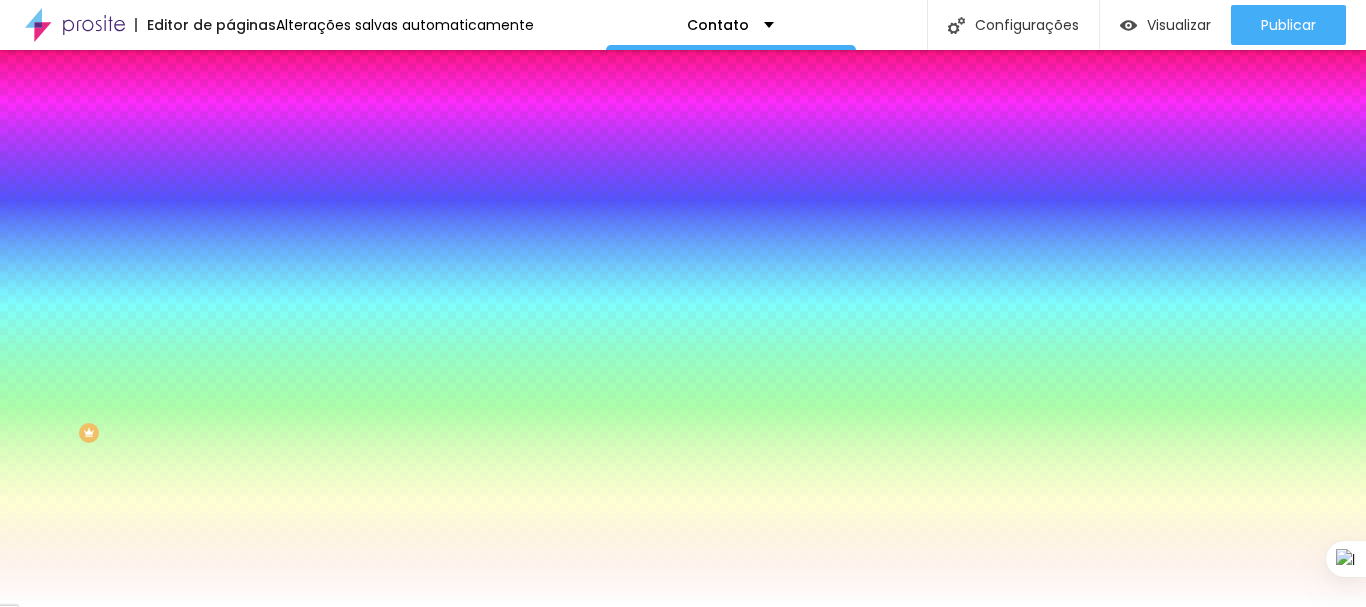 click 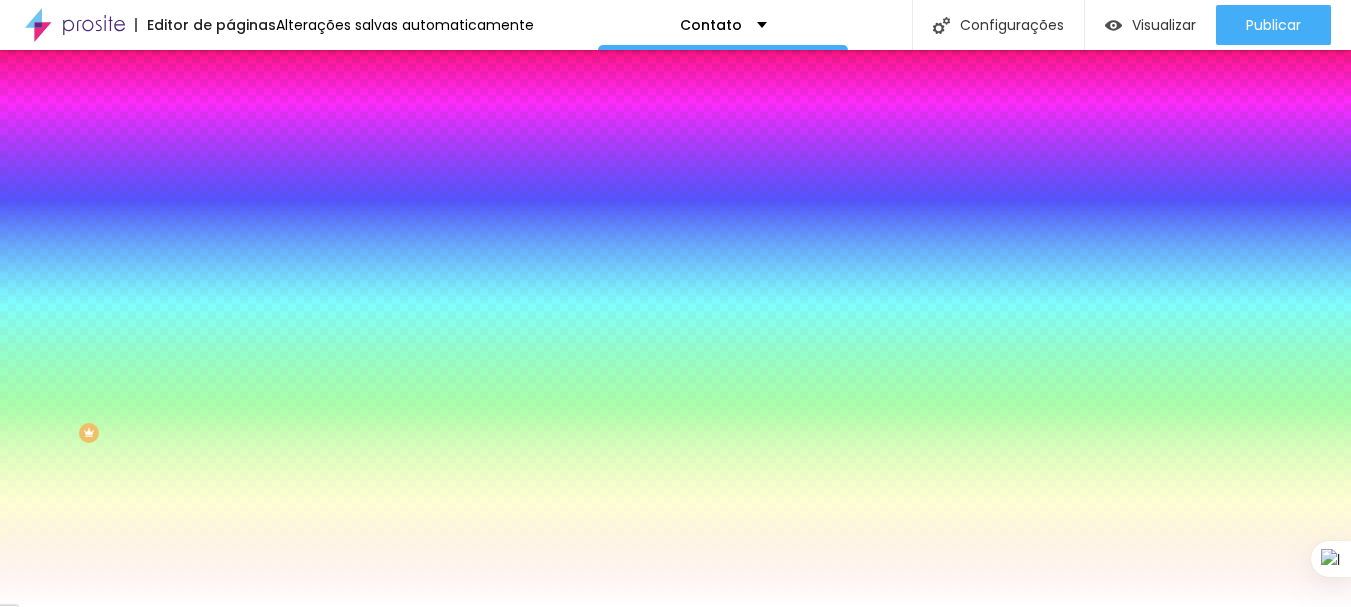 drag, startPoint x: 441, startPoint y: 444, endPoint x: 96, endPoint y: 425, distance: 345.5228 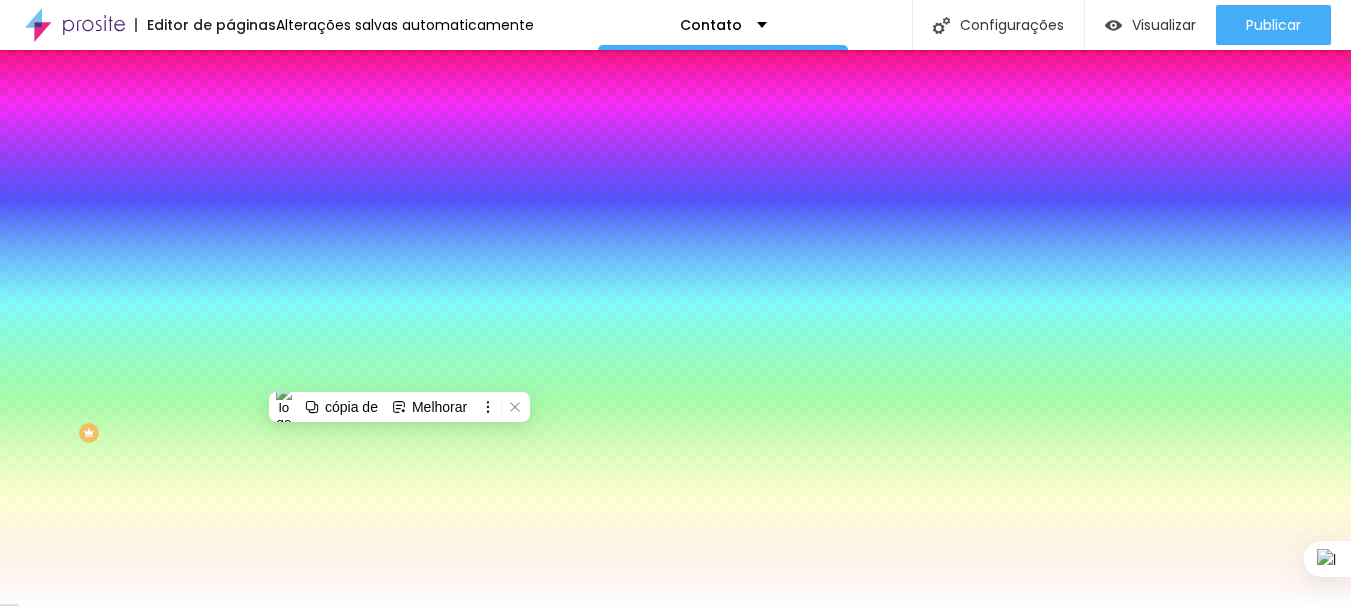 paste on "251351" 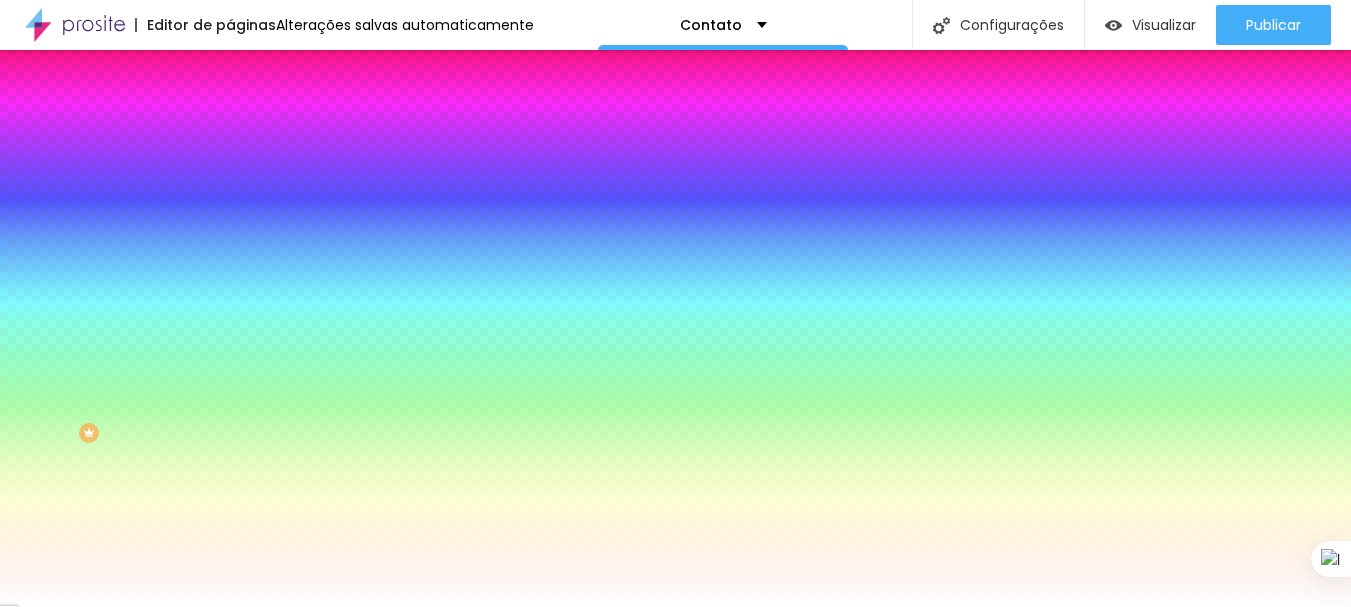 type on "#251351" 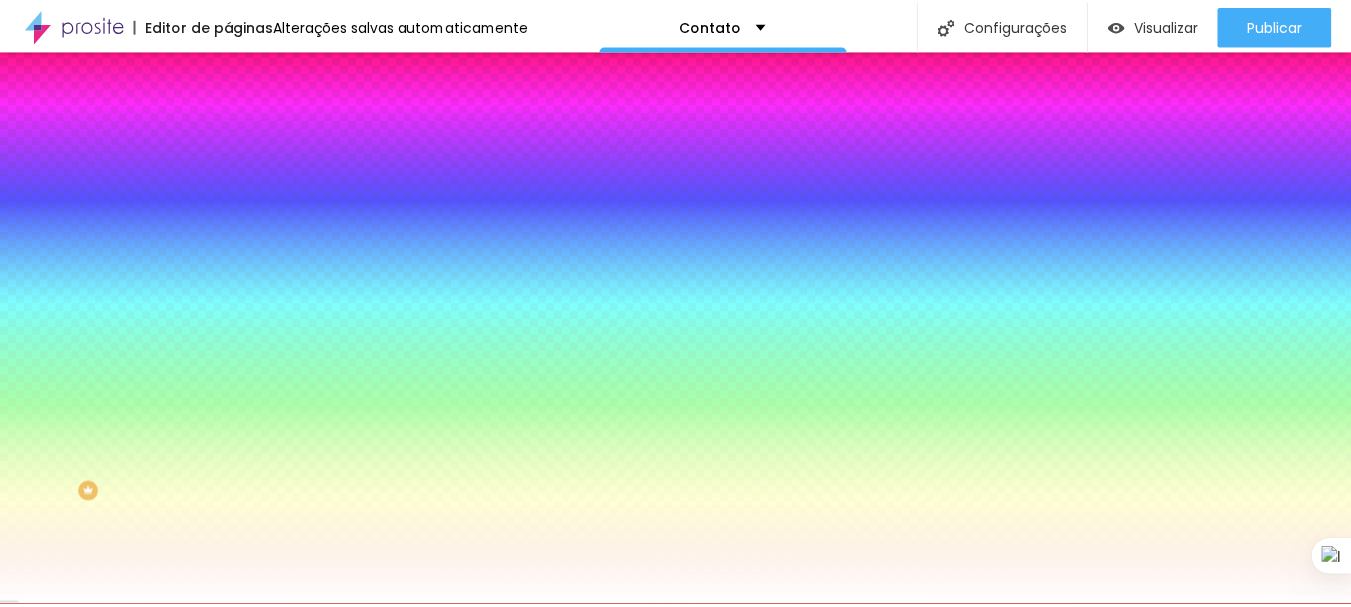 scroll, scrollTop: 0, scrollLeft: 0, axis: both 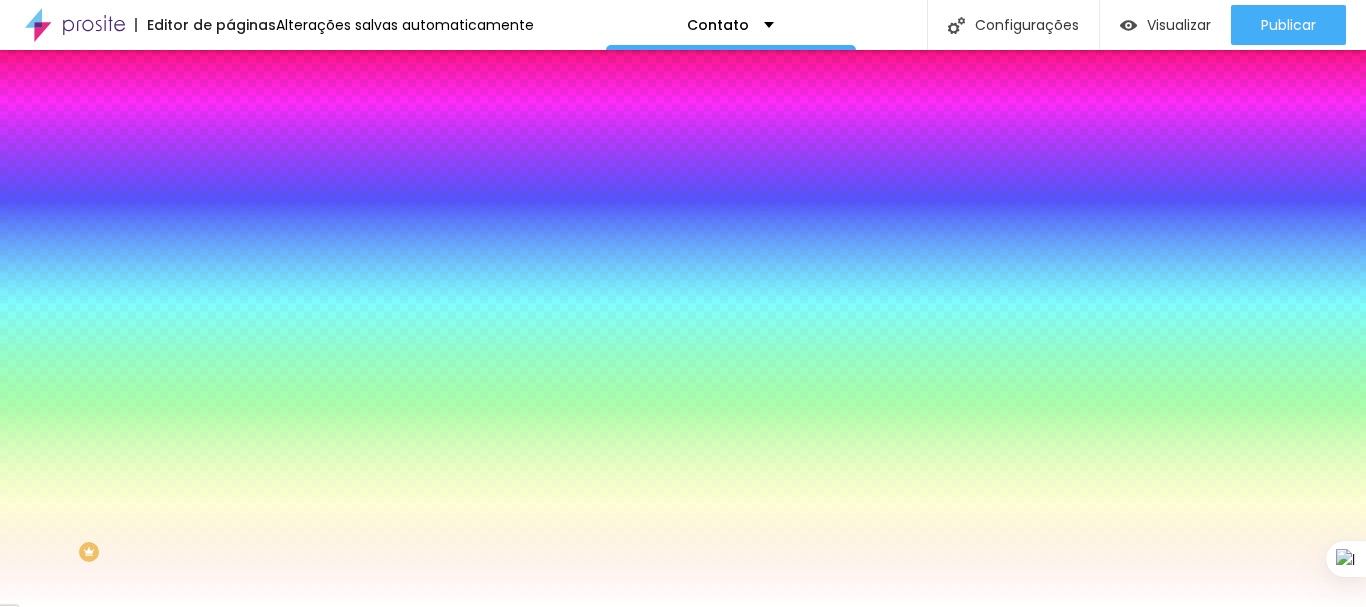 click 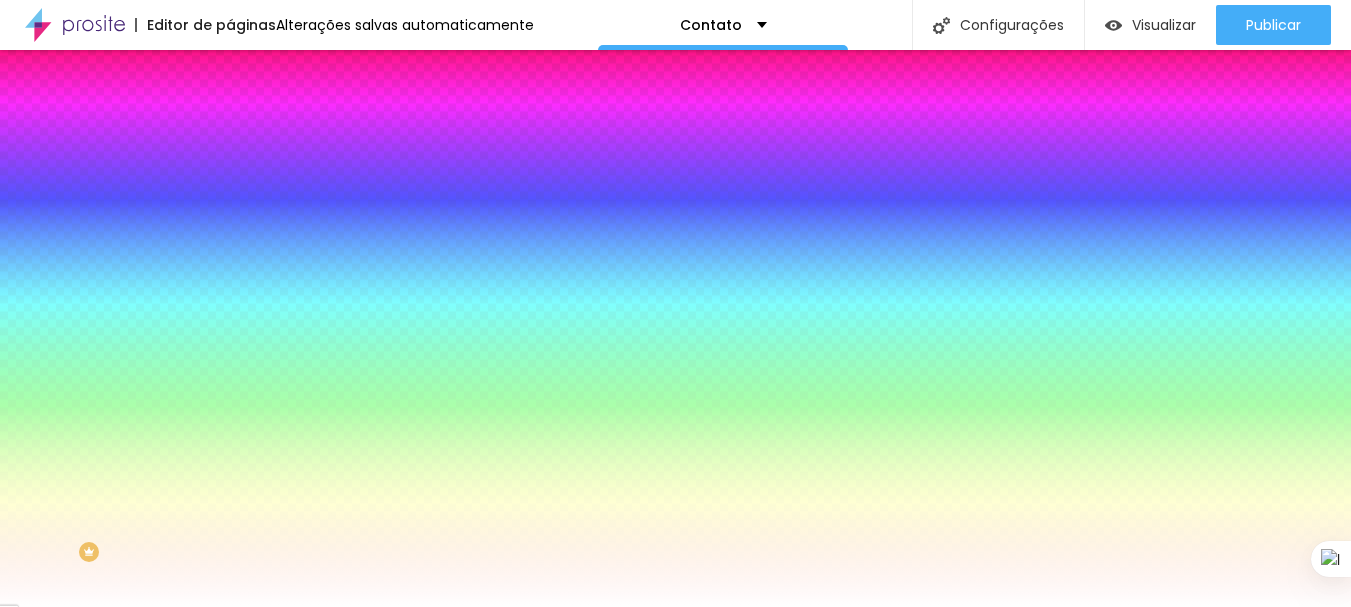 click on "Fonte Carregando... 16 Tamanho da fonte 0 Espaçamento entre letras Cor #000000 Transformação AA Aa aa" at bounding box center [675, 2072] 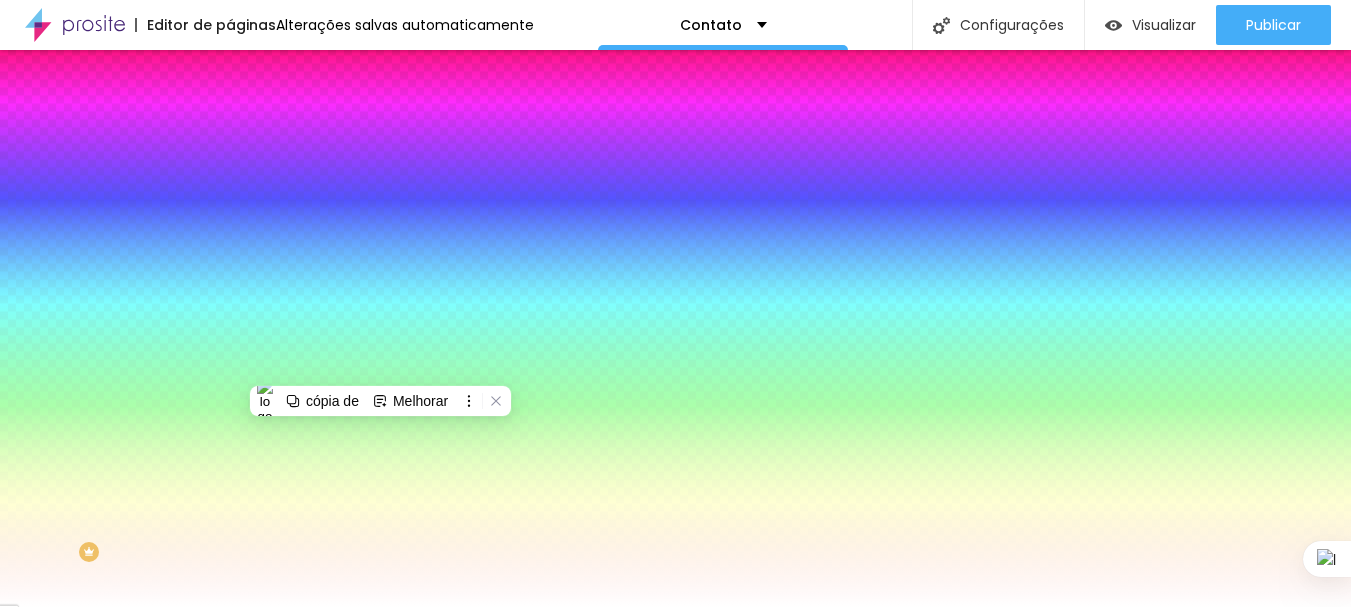 paste on "251351" 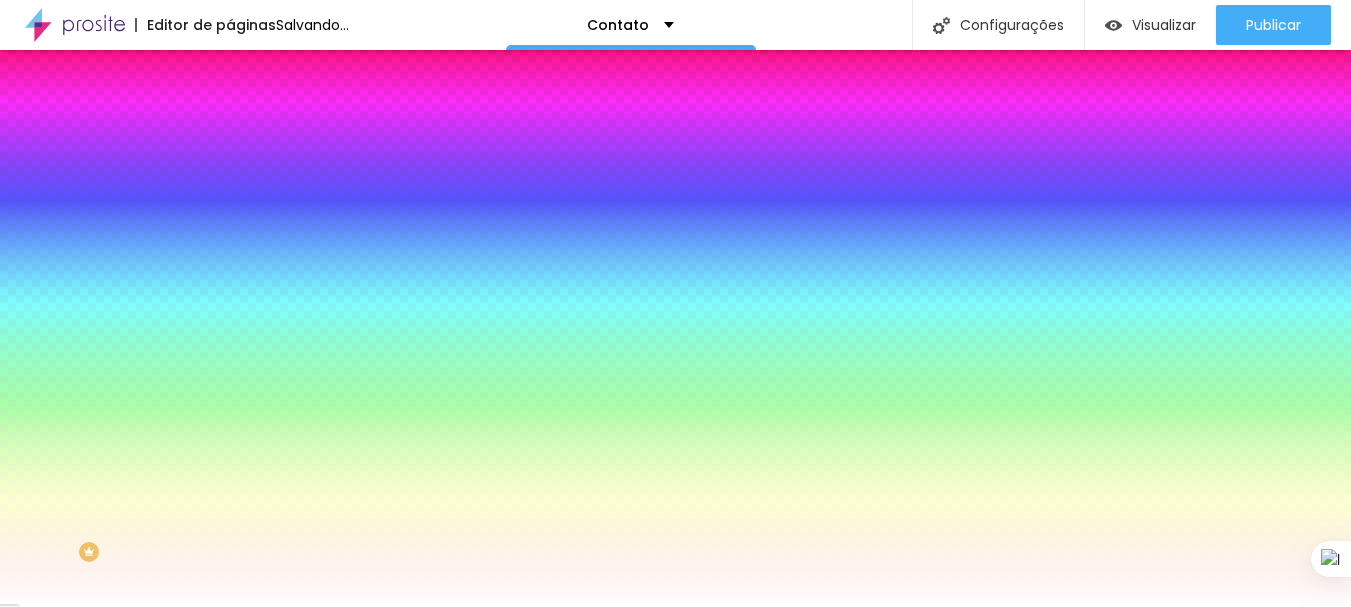 type on "#251351" 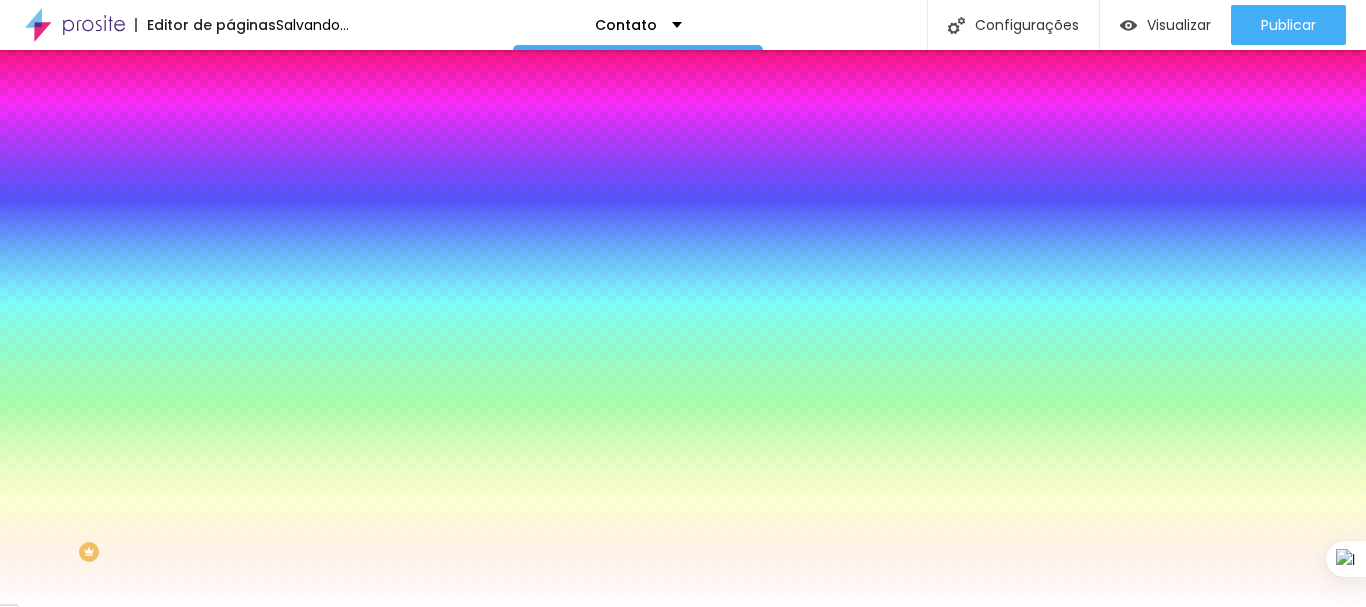click 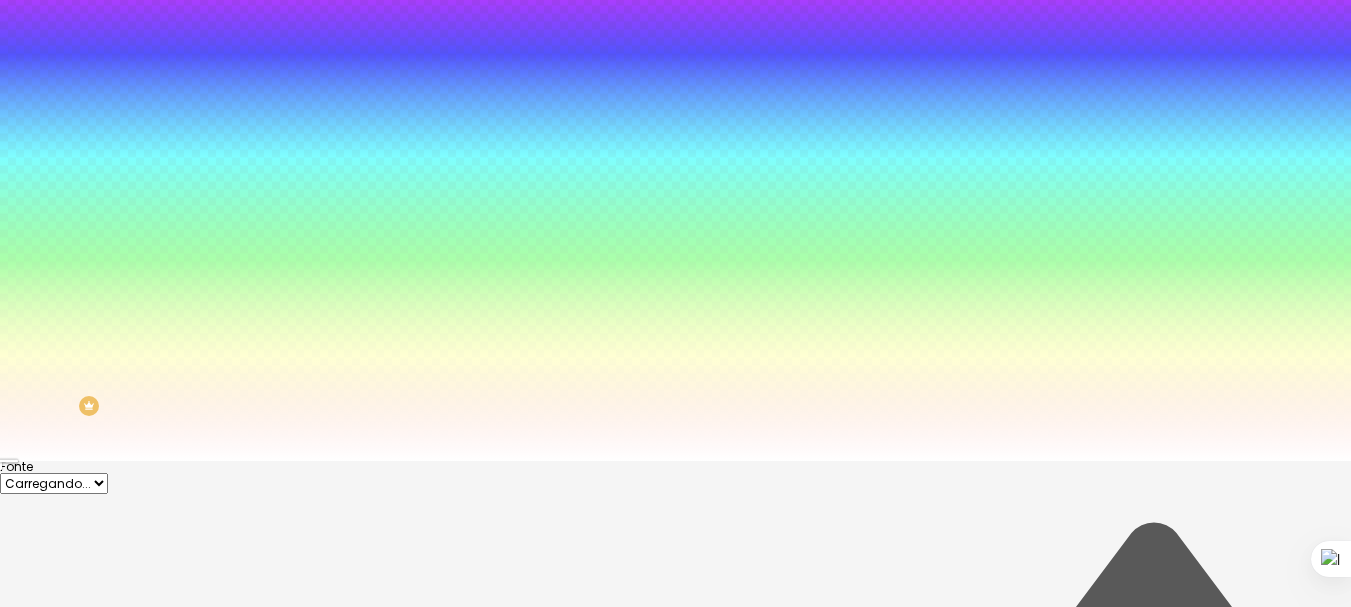 scroll, scrollTop: 281, scrollLeft: 0, axis: vertical 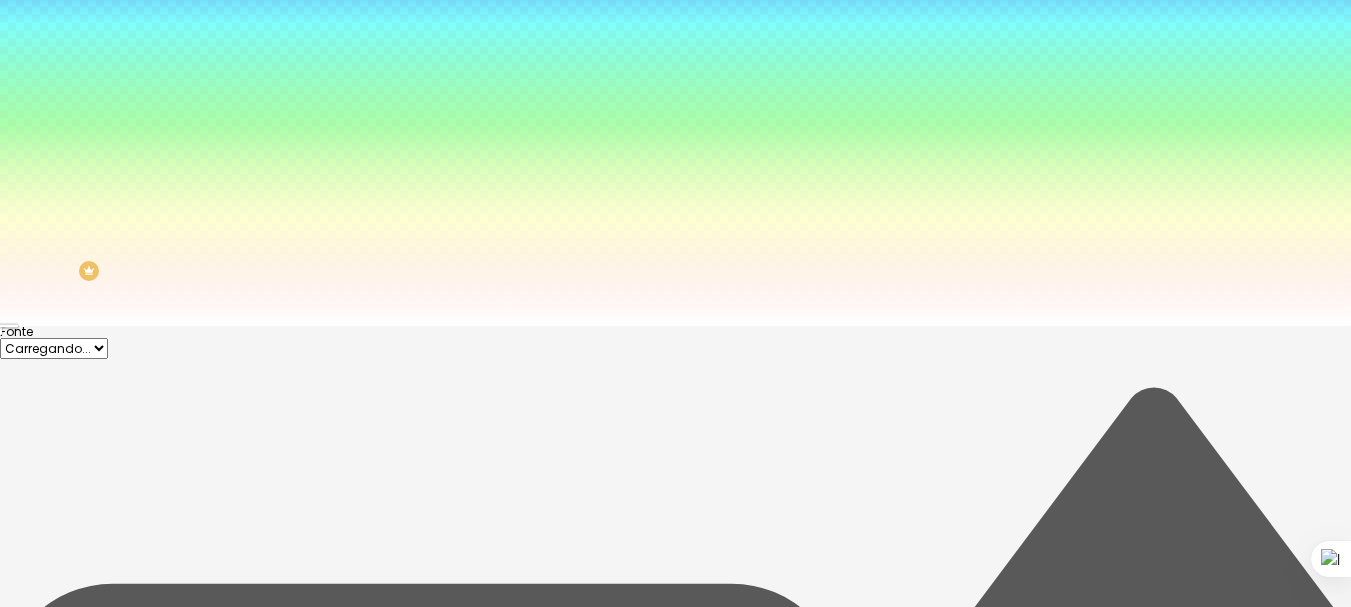 click at bounding box center (675, 326) 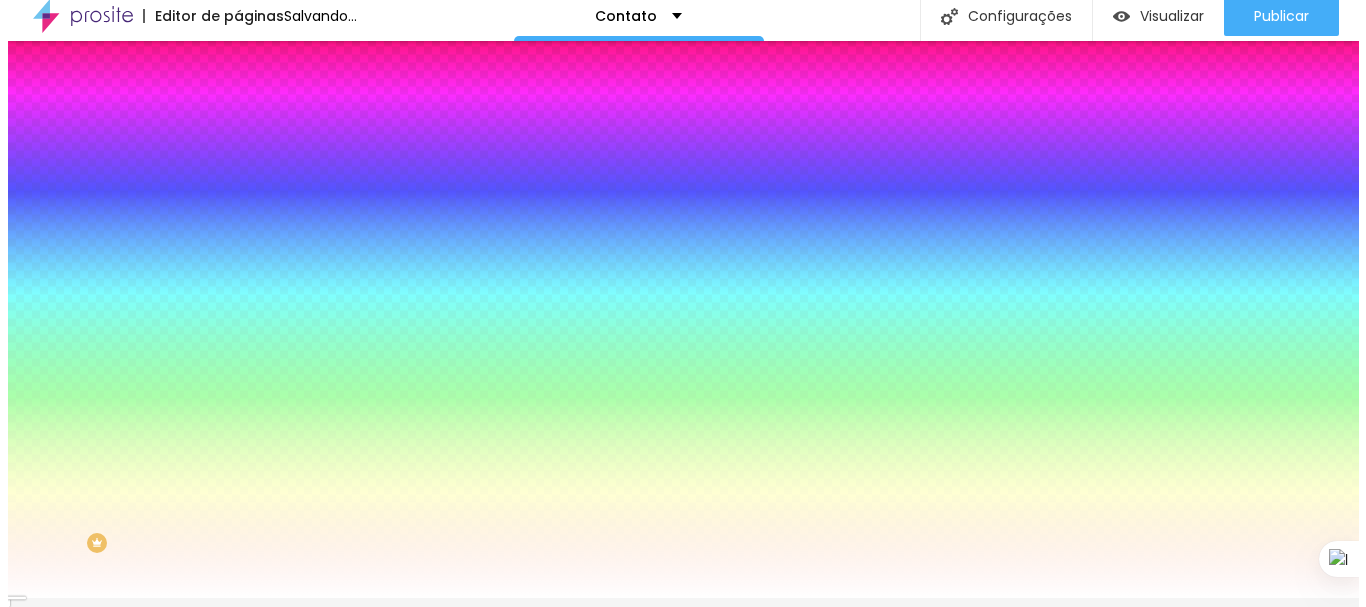 scroll, scrollTop: 0, scrollLeft: 0, axis: both 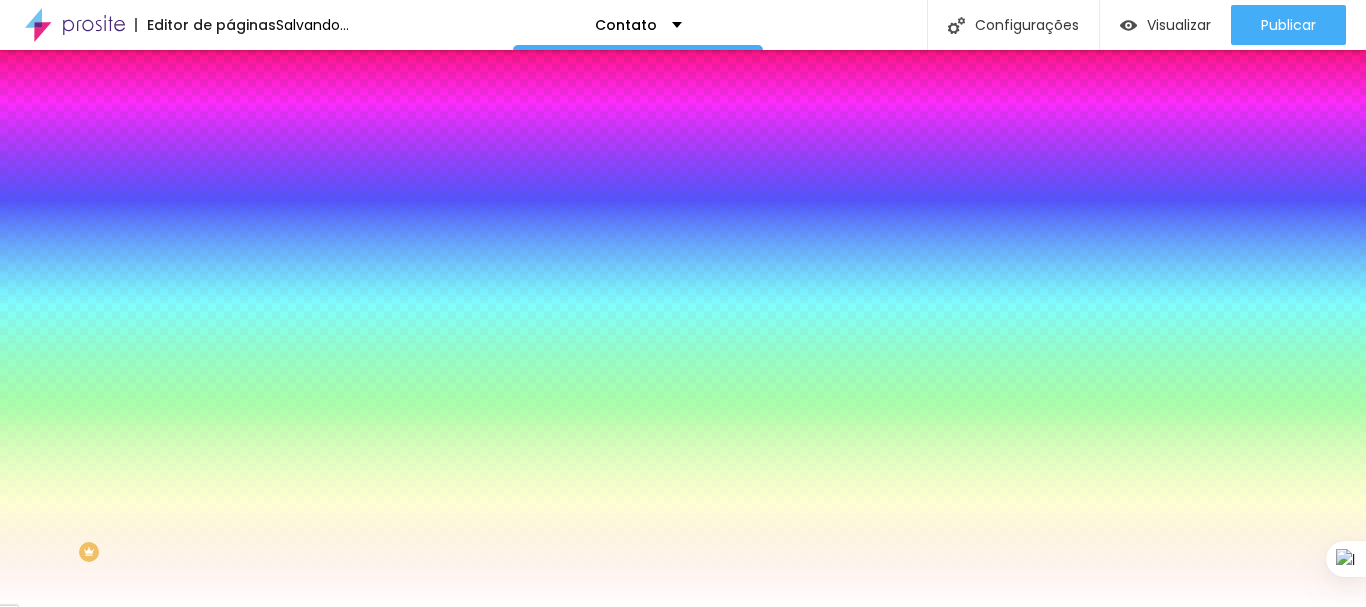 click on "Conteúdo" at bounding box center [345, 106] 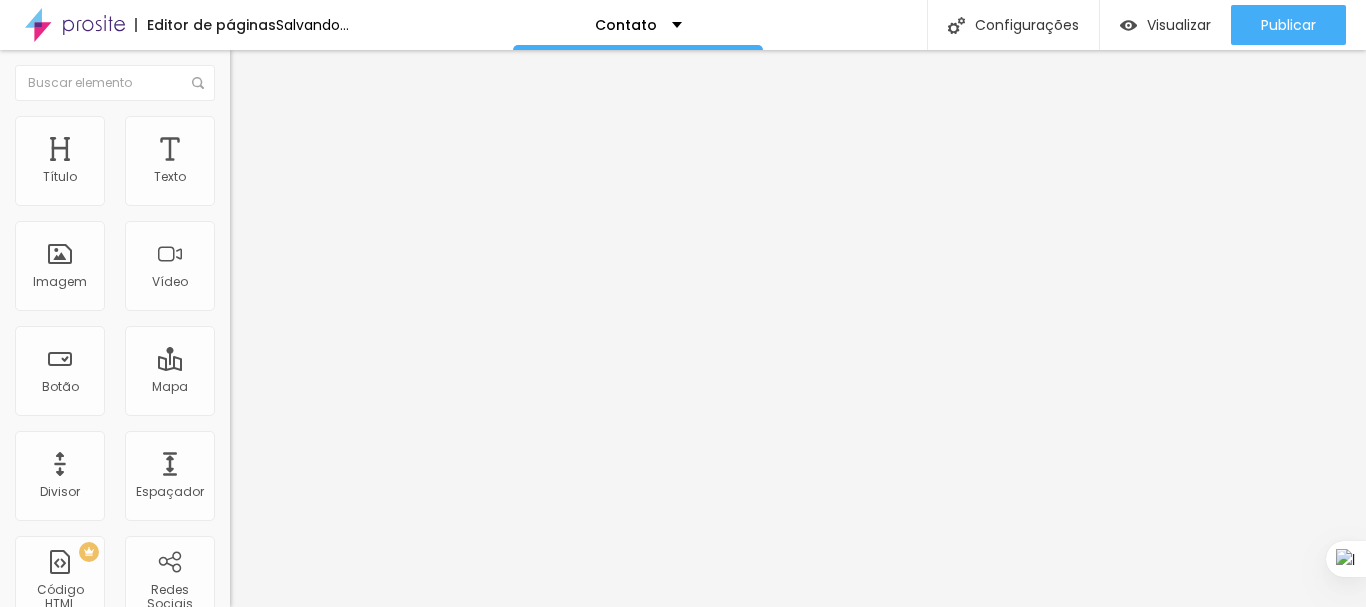 click on "Avançado" at bounding box center (281, 149) 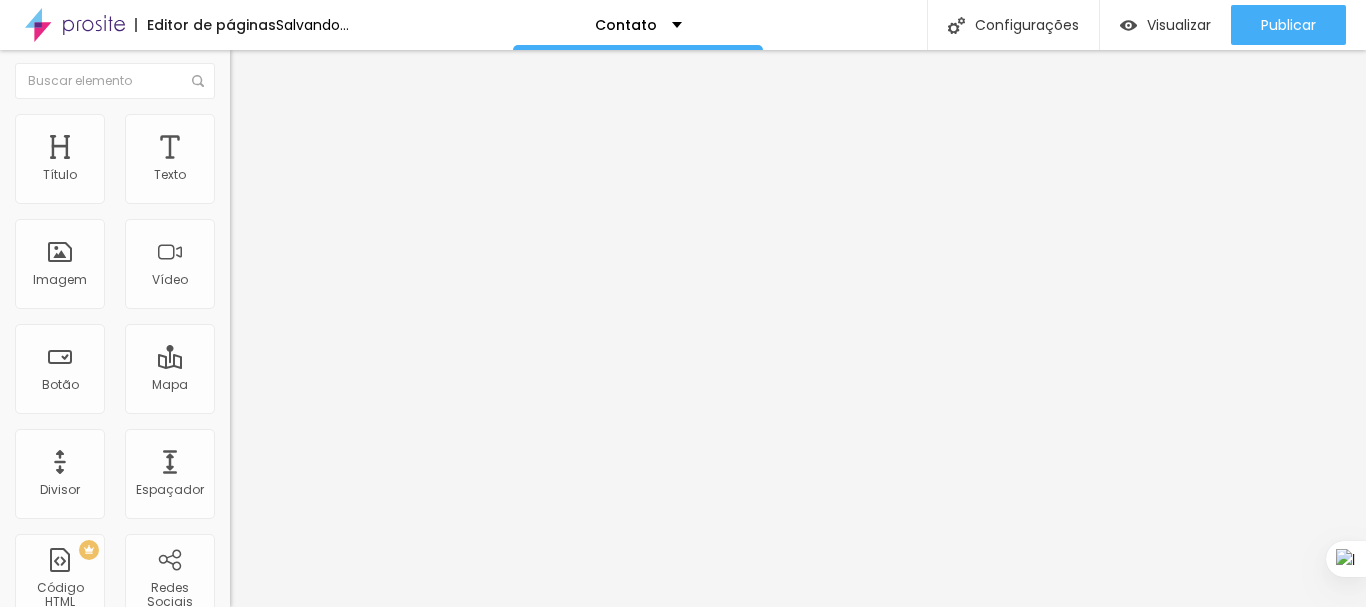 click on "Estilo" at bounding box center [263, 127] 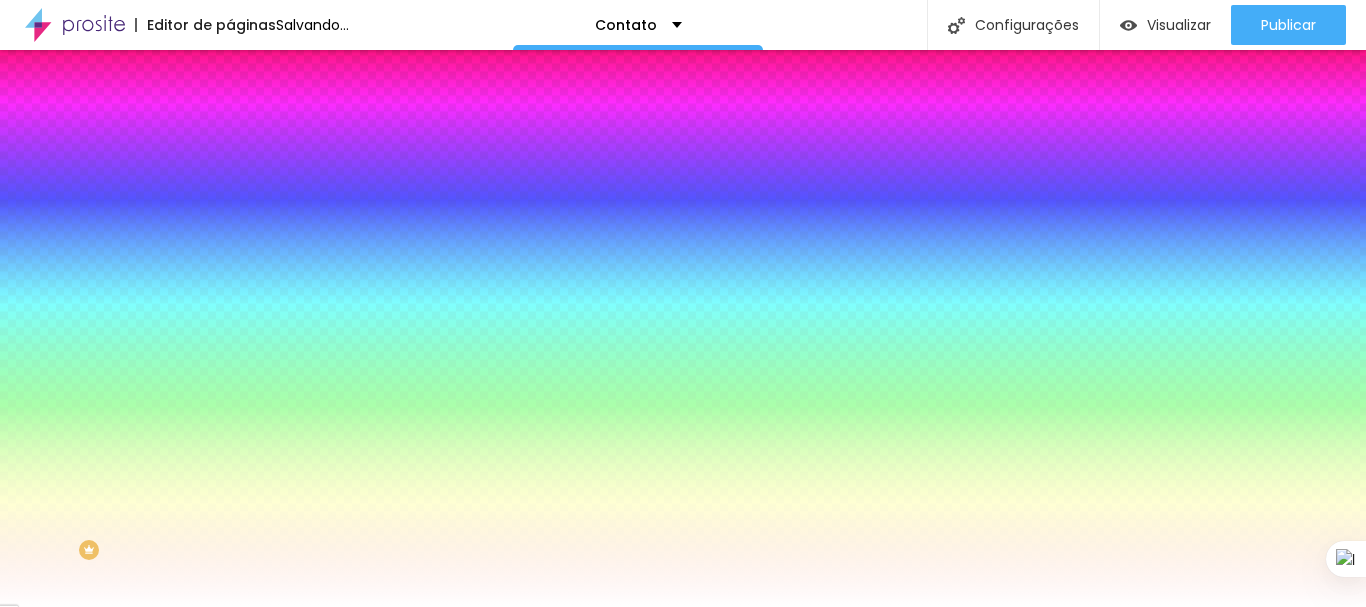 click at bounding box center [239, 103] 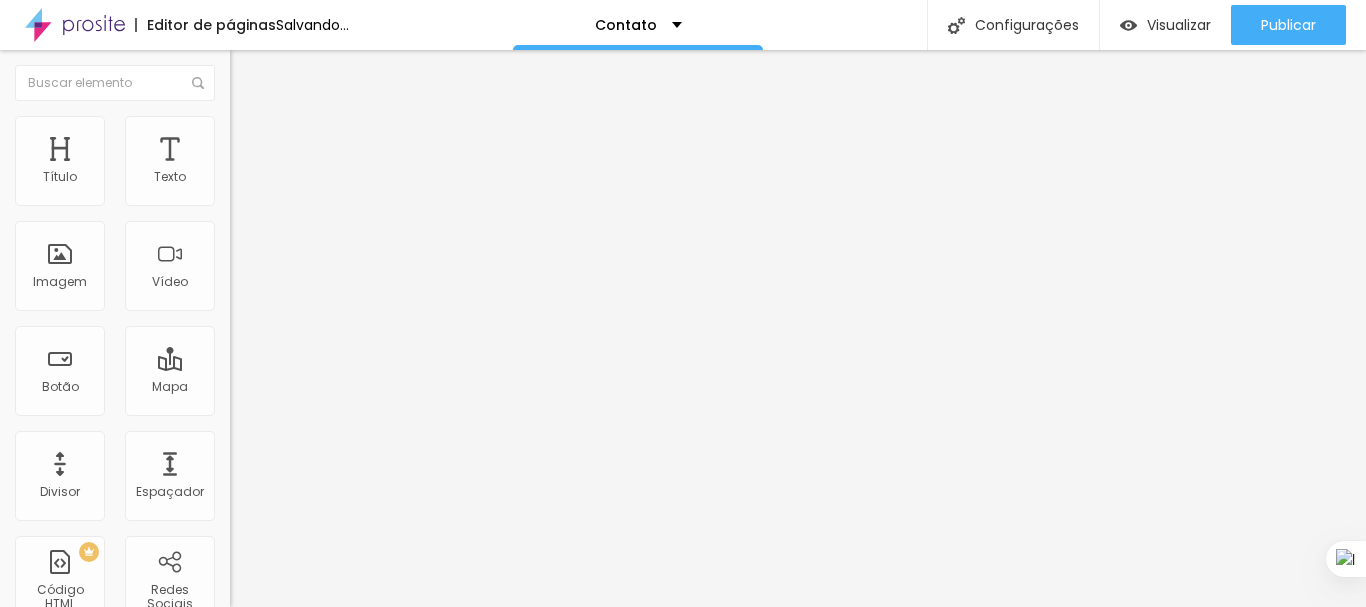 click at bounding box center [236, 208] 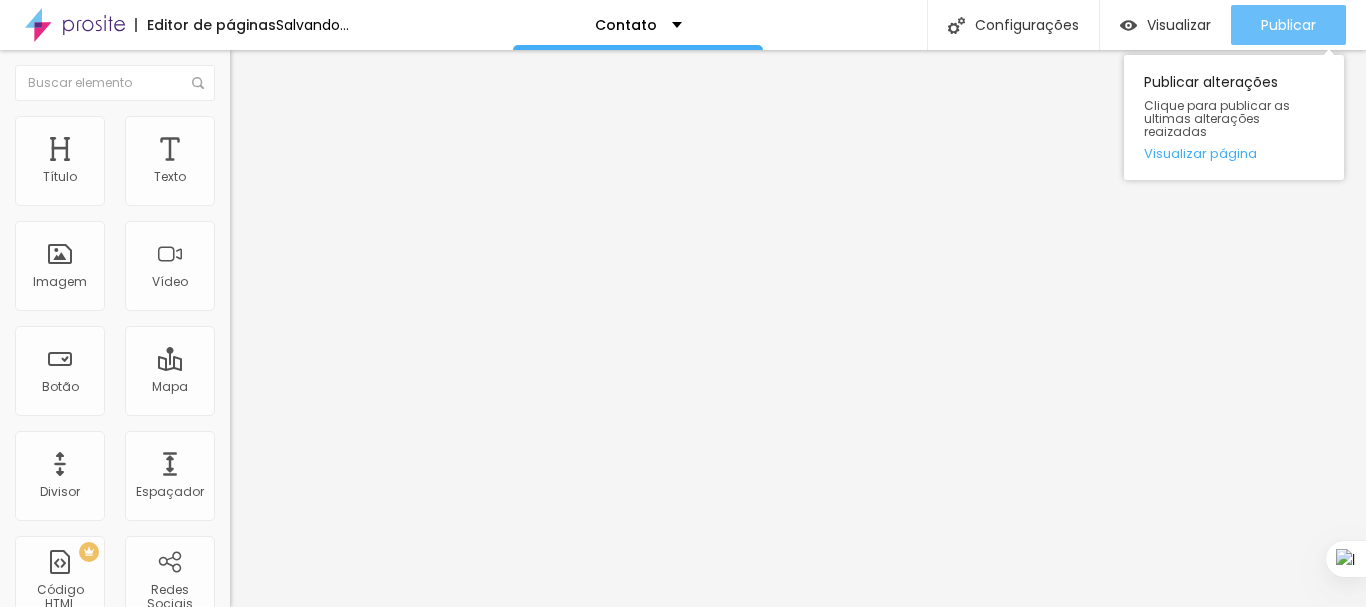 click on "Publicar" at bounding box center [1288, 25] 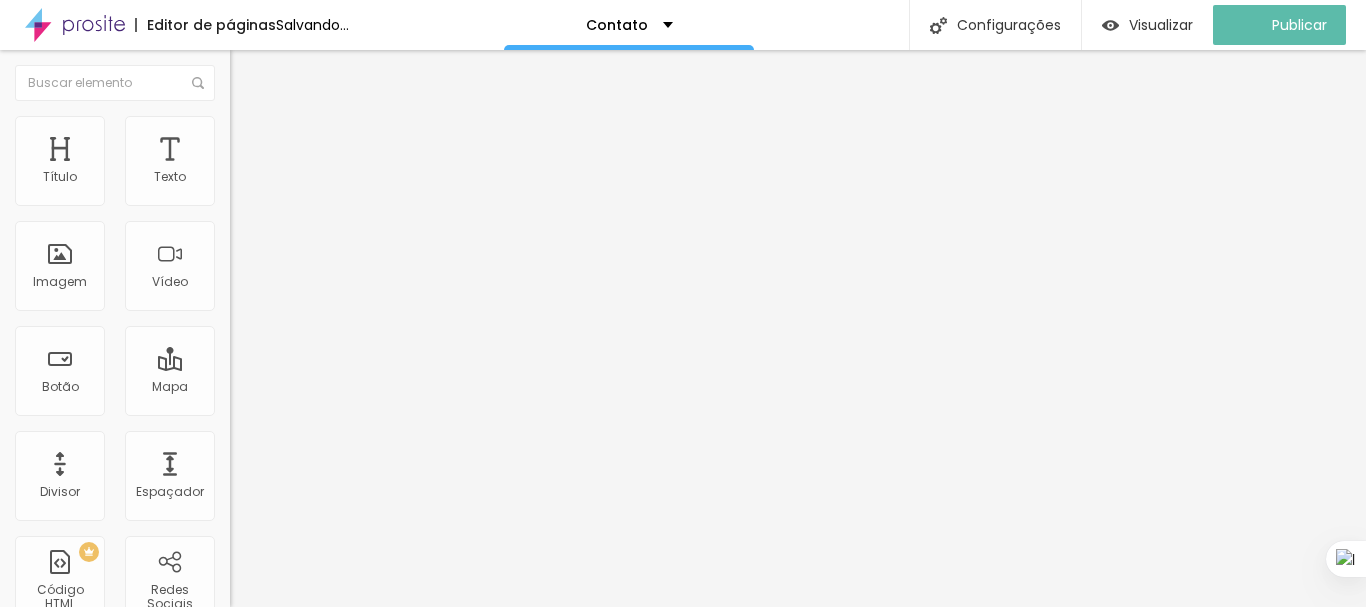 click on "Editar Formulário" at bounding box center (319, 73) 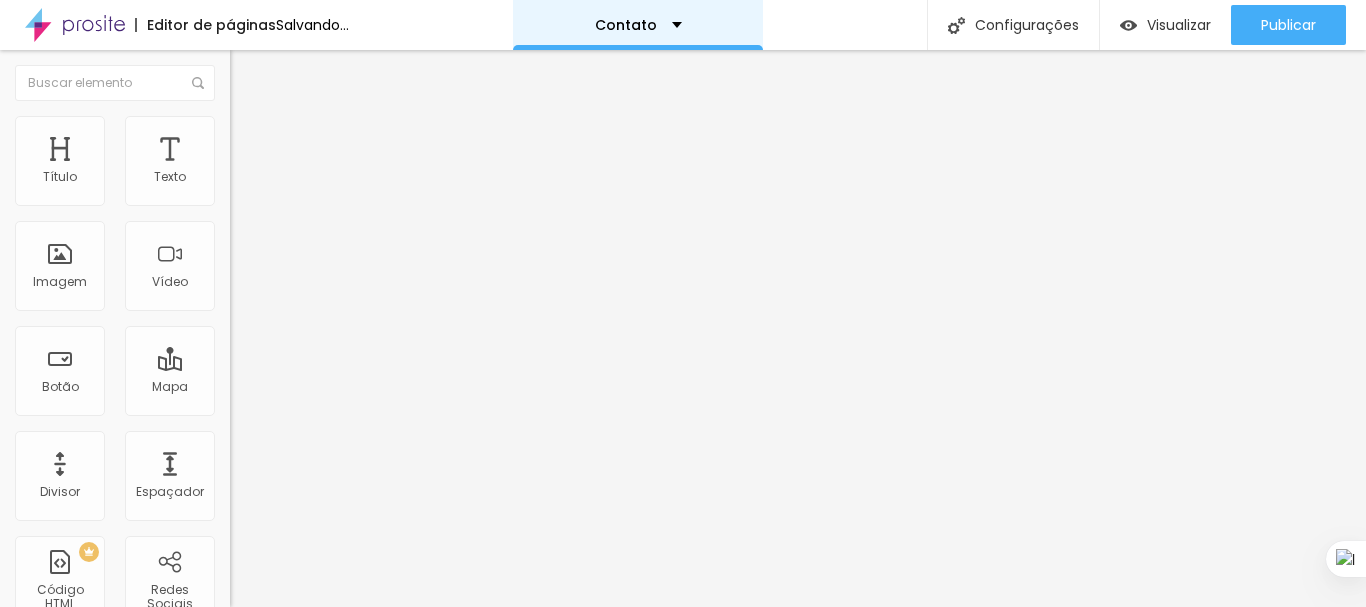 click on "Contato" at bounding box center (638, 25) 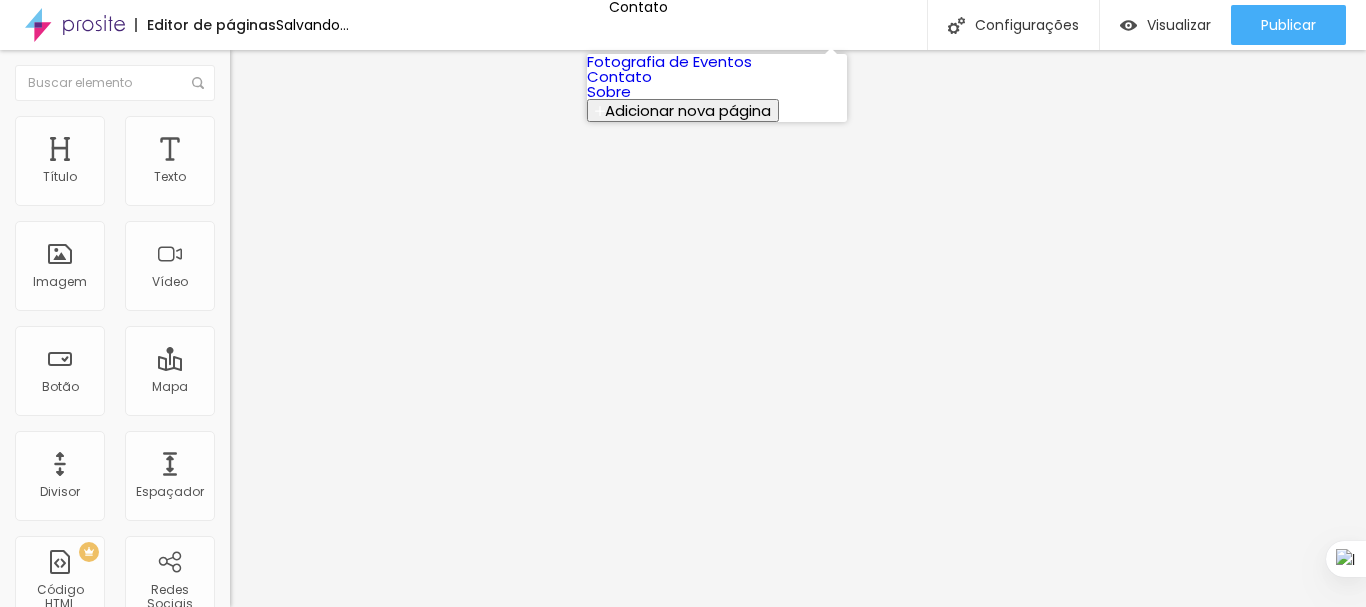 click on "Sobre" at bounding box center (609, 91) 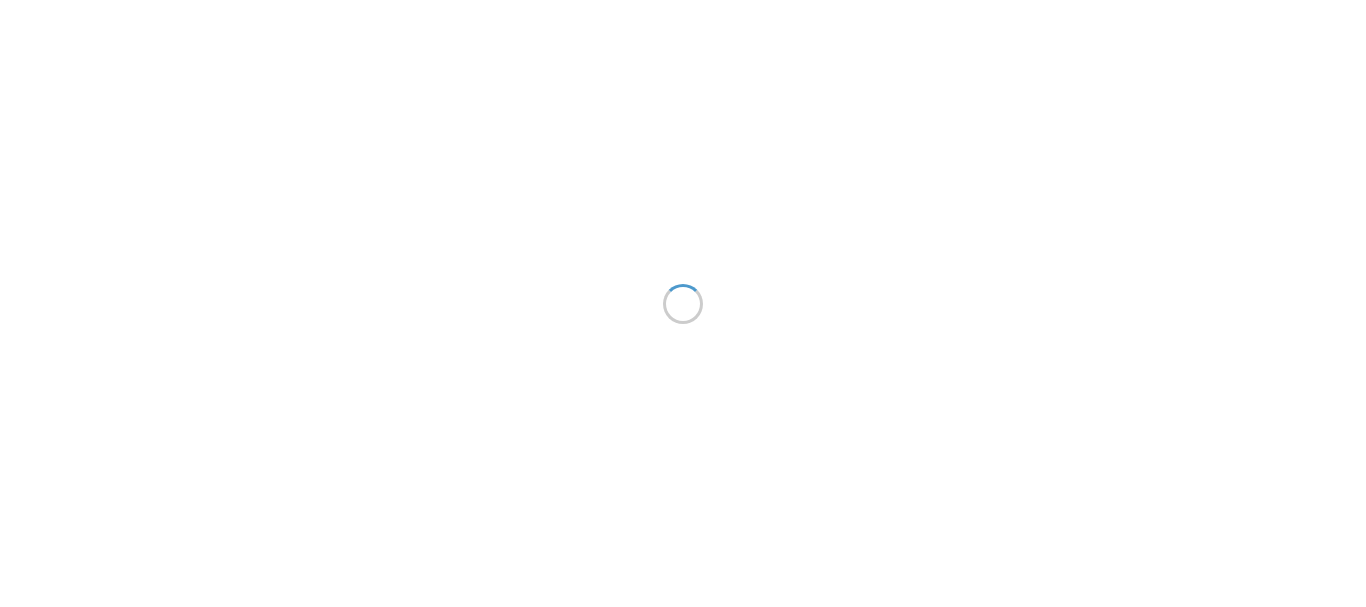scroll, scrollTop: 0, scrollLeft: 0, axis: both 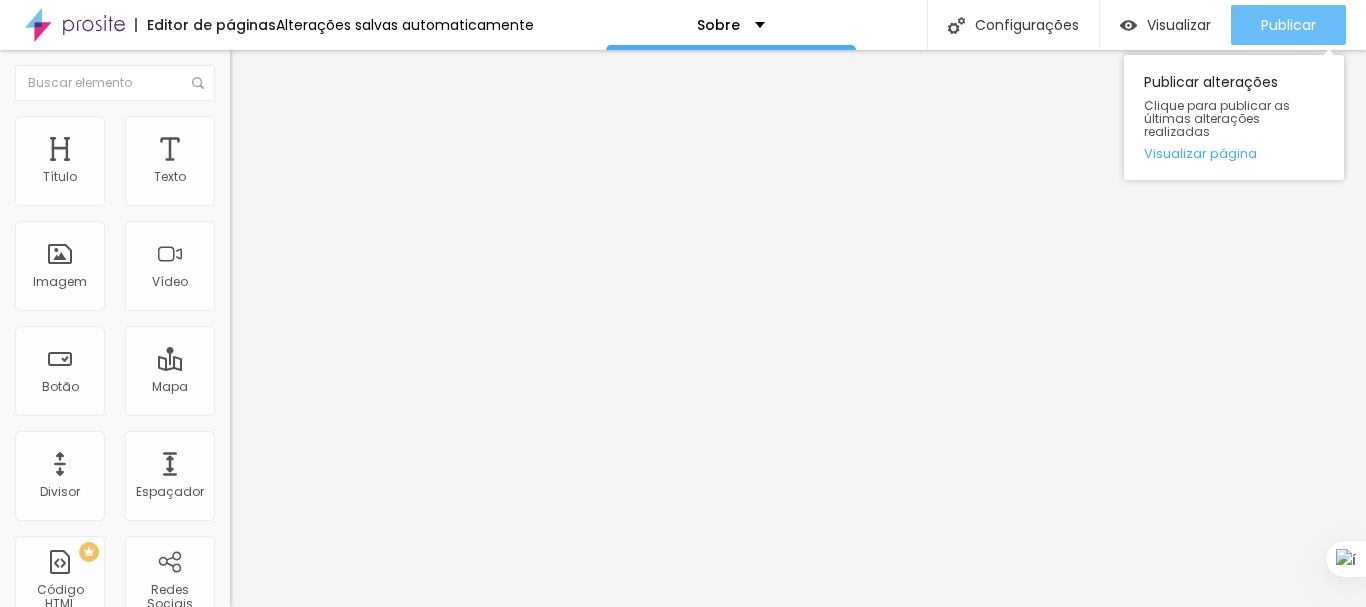 click on "Publicar" at bounding box center (1288, 25) 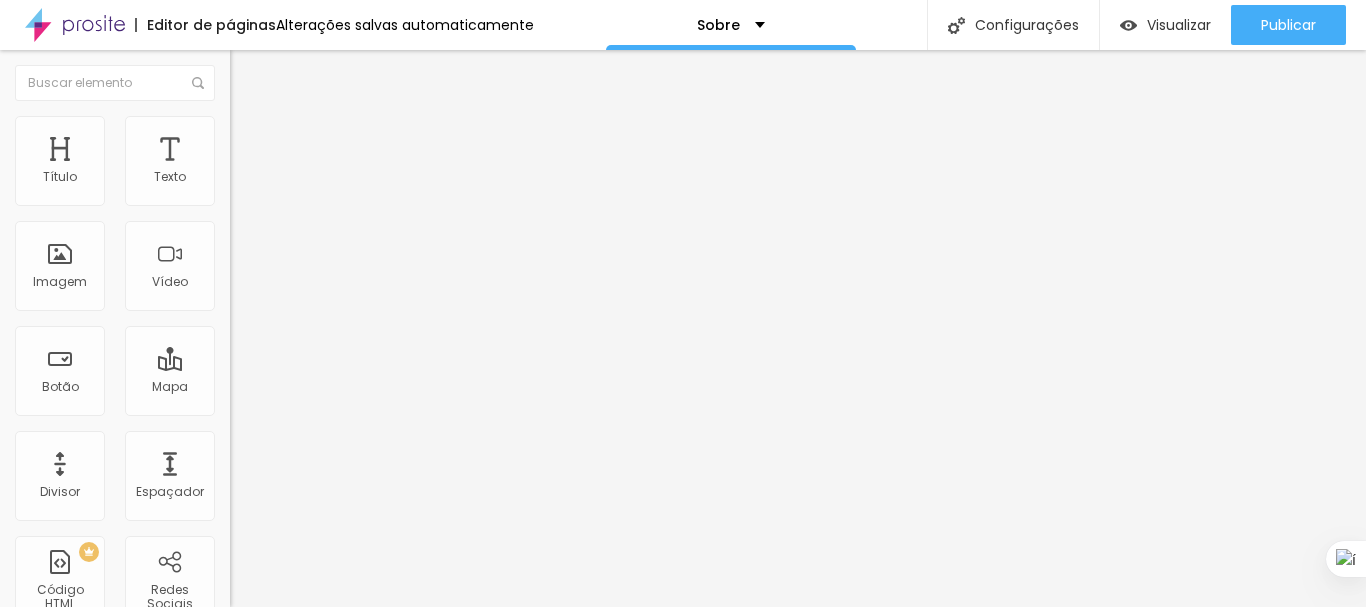 click on "Trocar imagem" at bounding box center [290, 163] 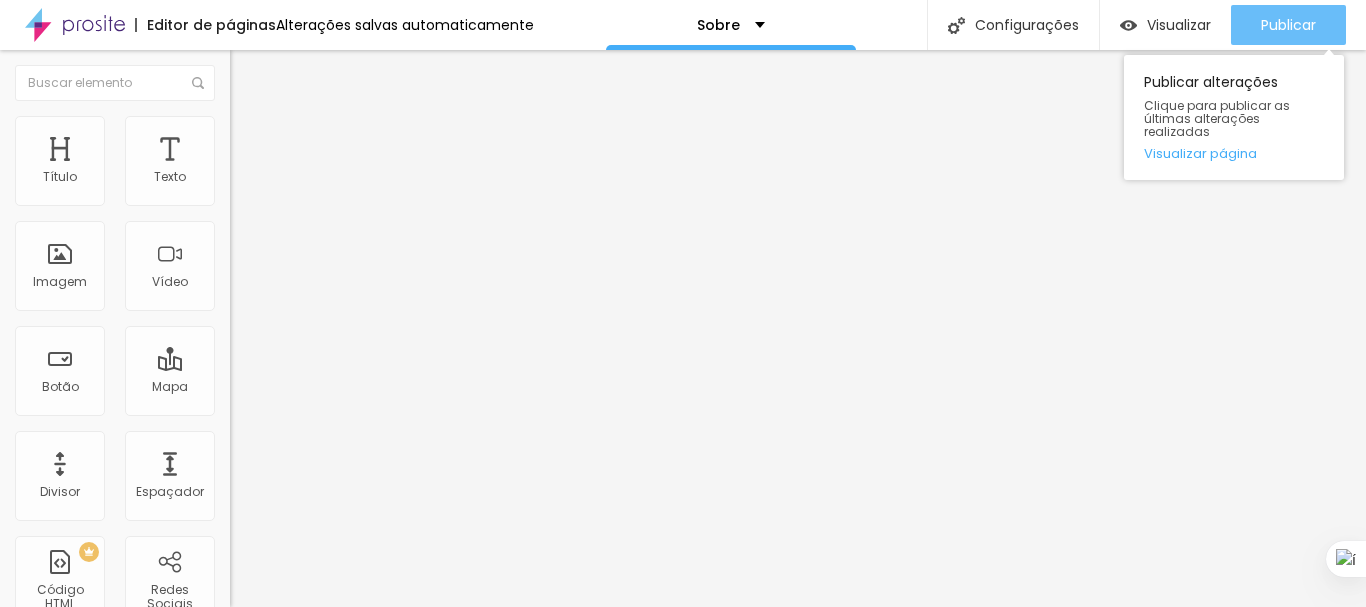 click on "Publicar" at bounding box center [1288, 25] 